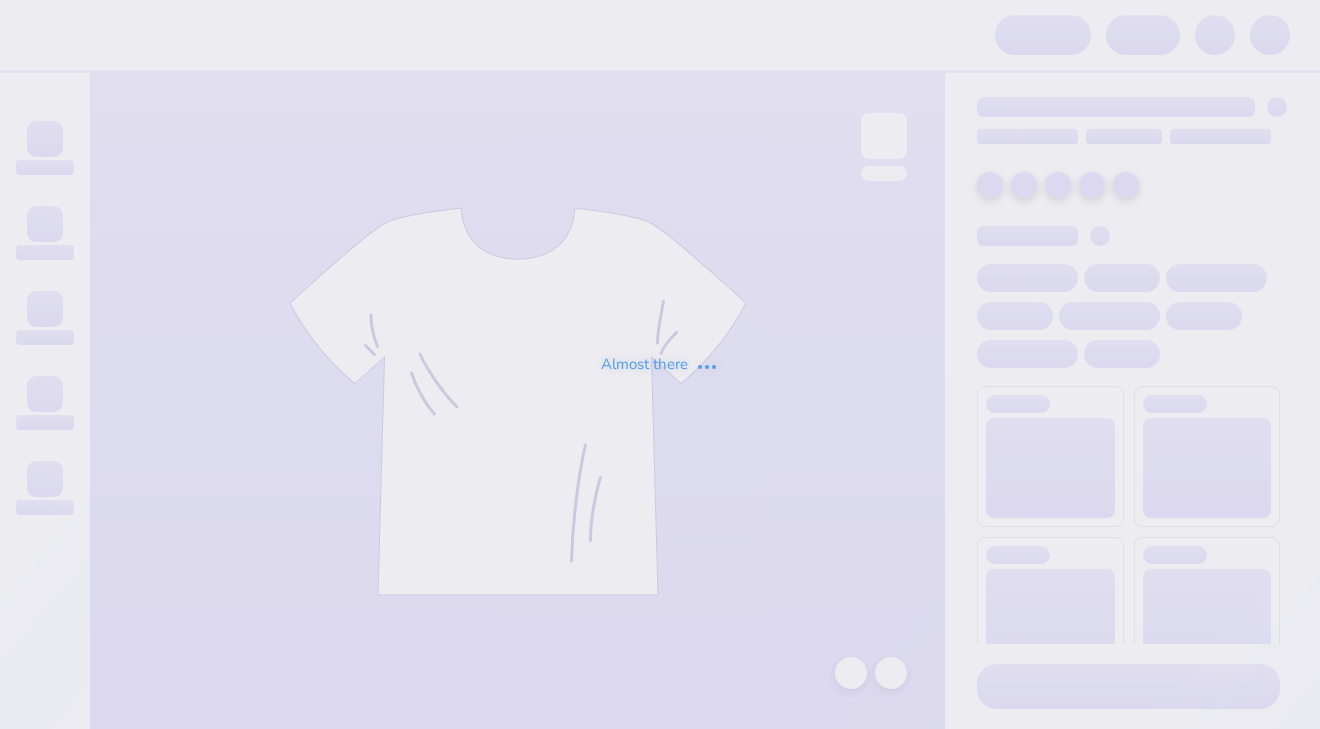 scroll, scrollTop: 0, scrollLeft: 0, axis: both 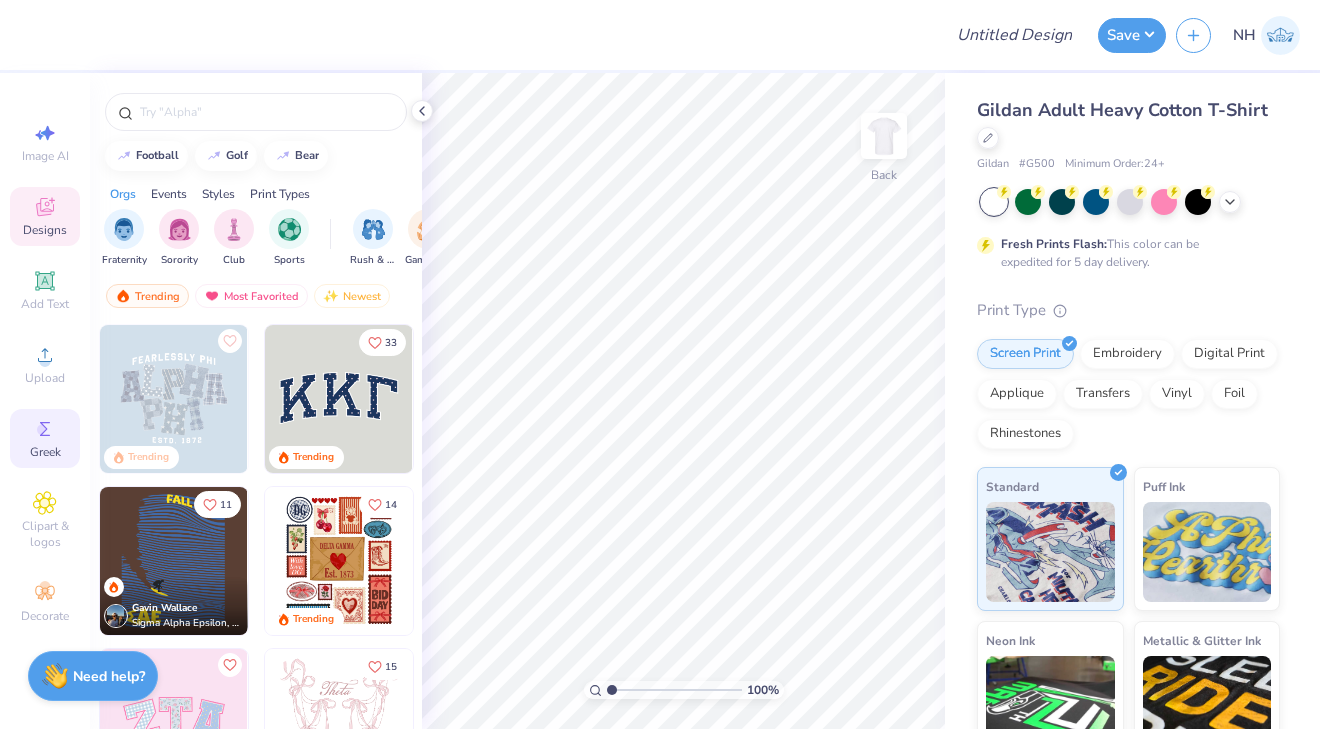 click 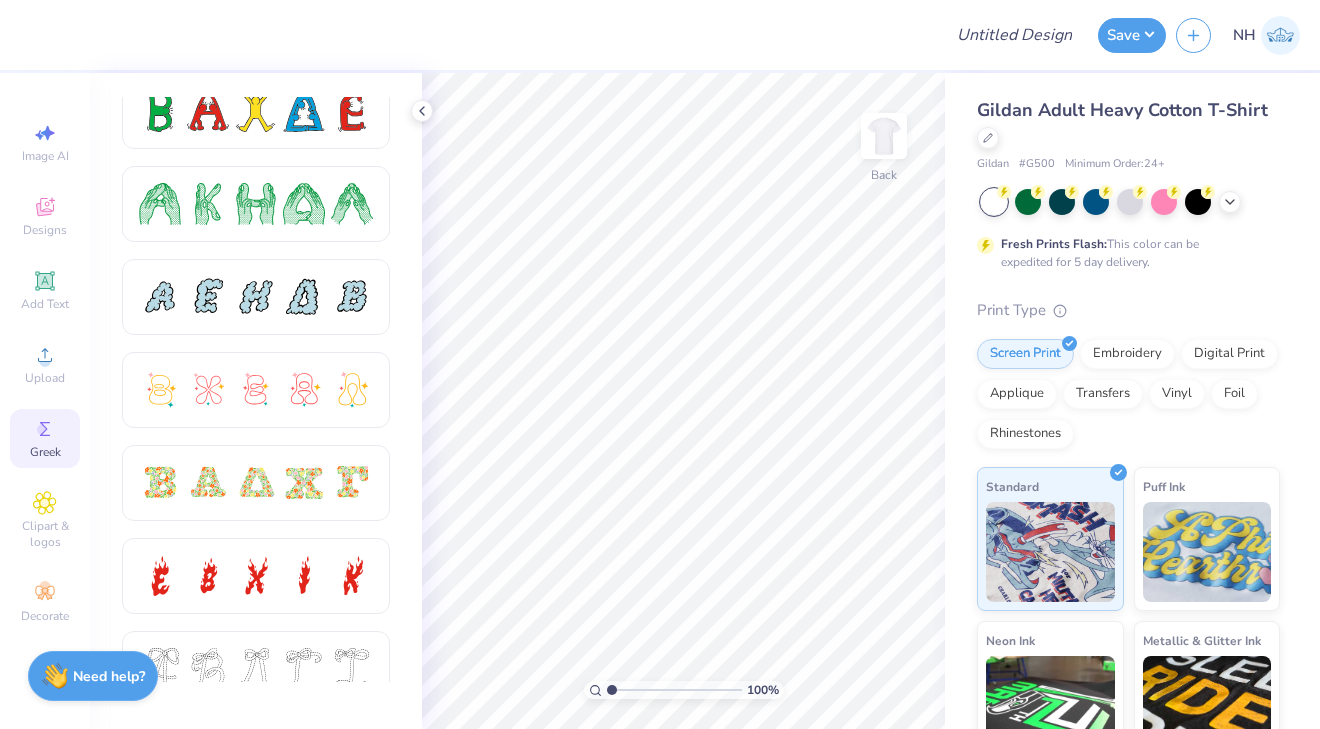 scroll, scrollTop: 299, scrollLeft: 0, axis: vertical 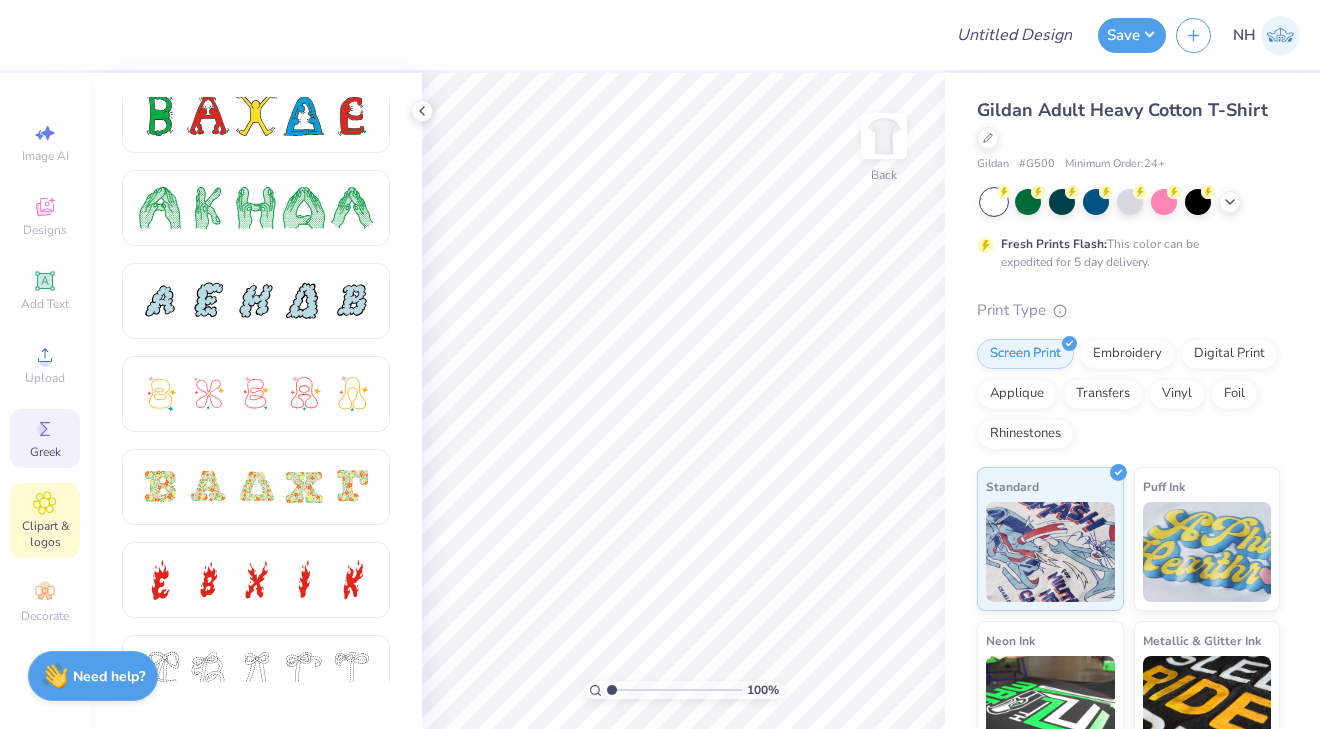 click on "Clipart & logos" at bounding box center [45, 534] 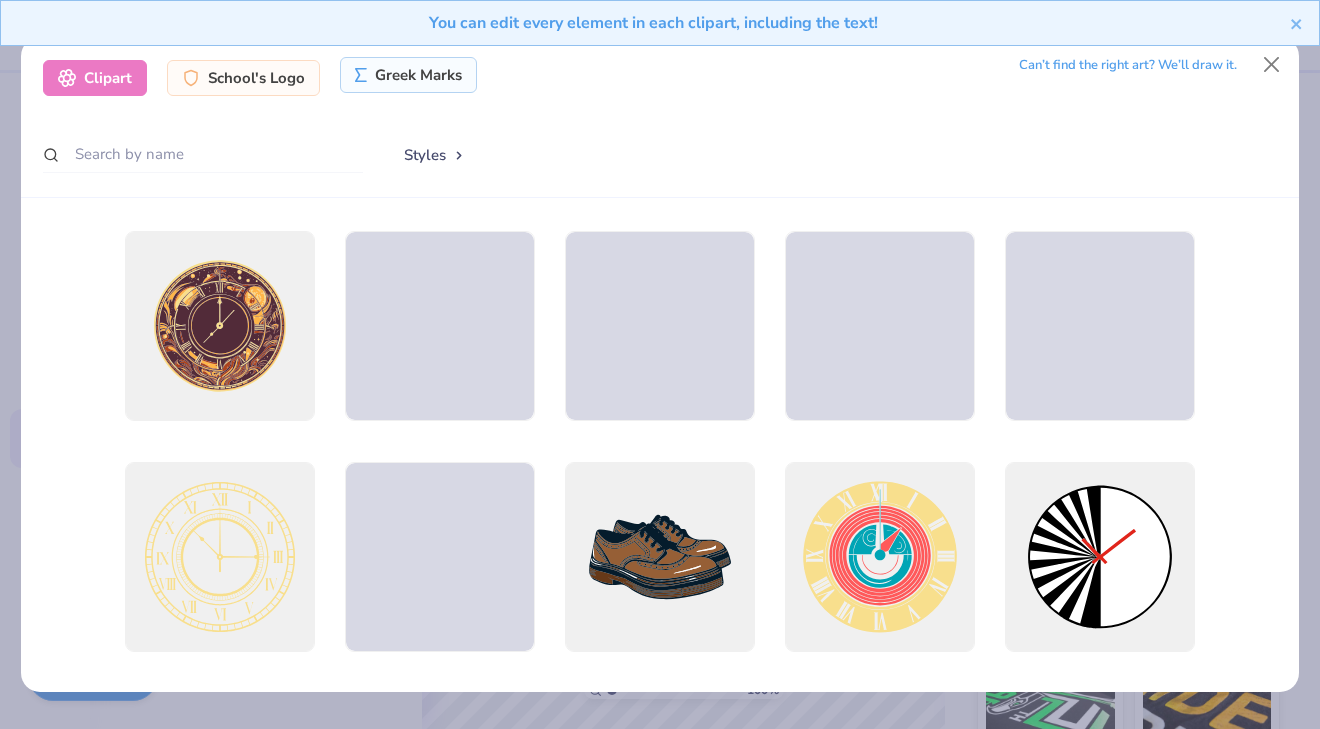 click on "Greek Marks" at bounding box center [408, 75] 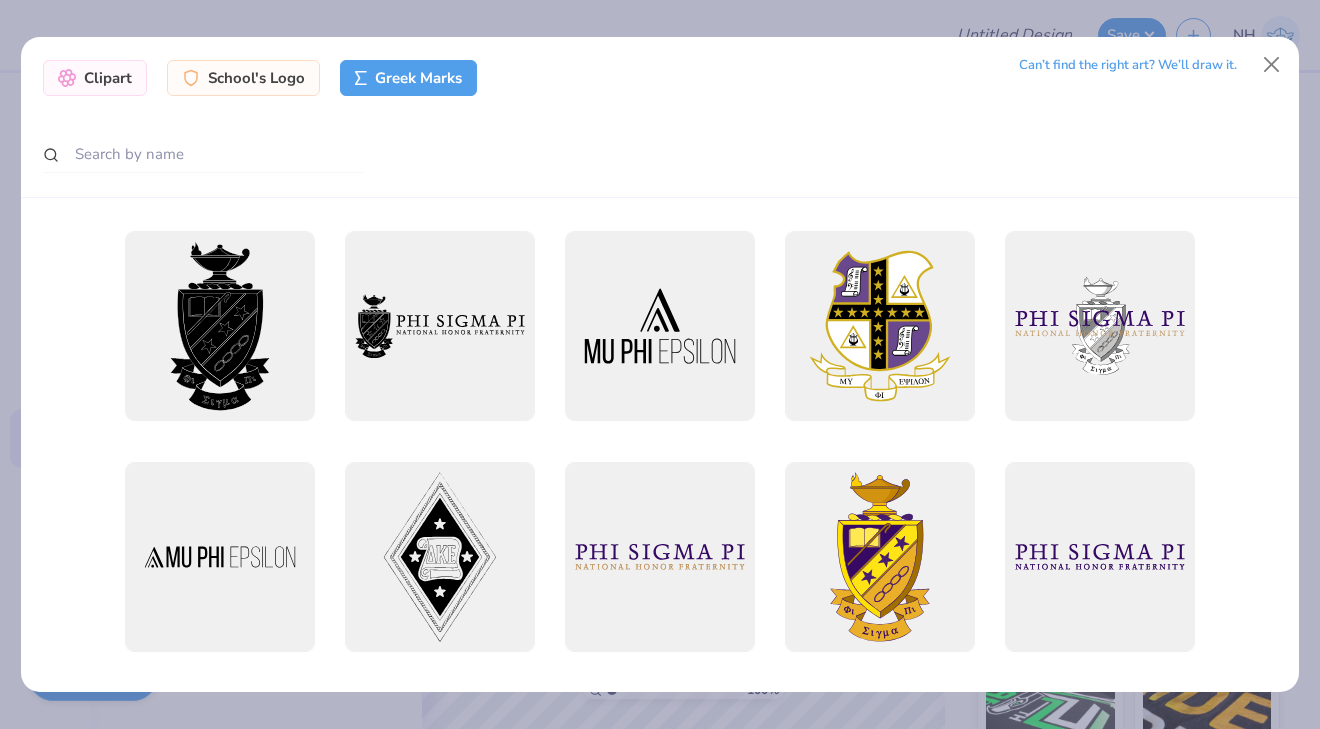 click on "Clipart School's Logo Greek Marks Can’t find the right art? We’ll draw it." at bounding box center (660, 117) 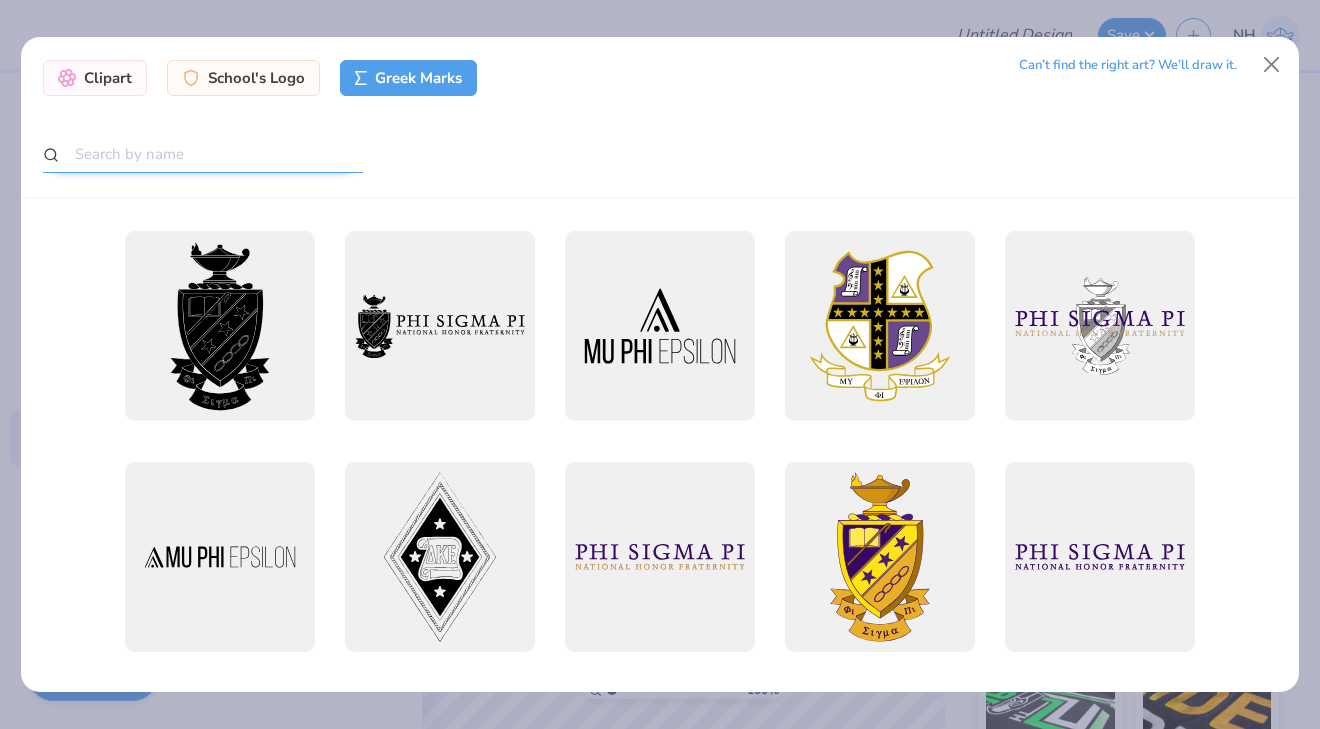 click at bounding box center (203, 154) 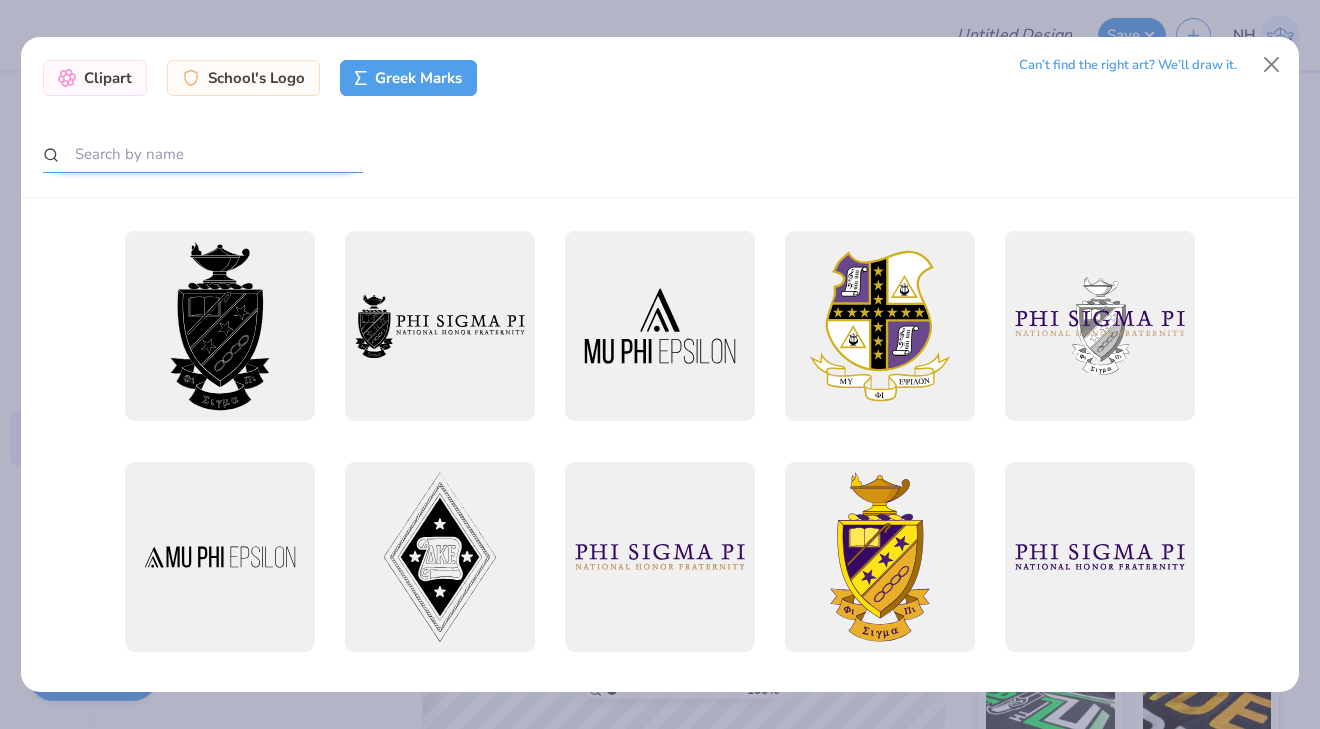 type on "f" 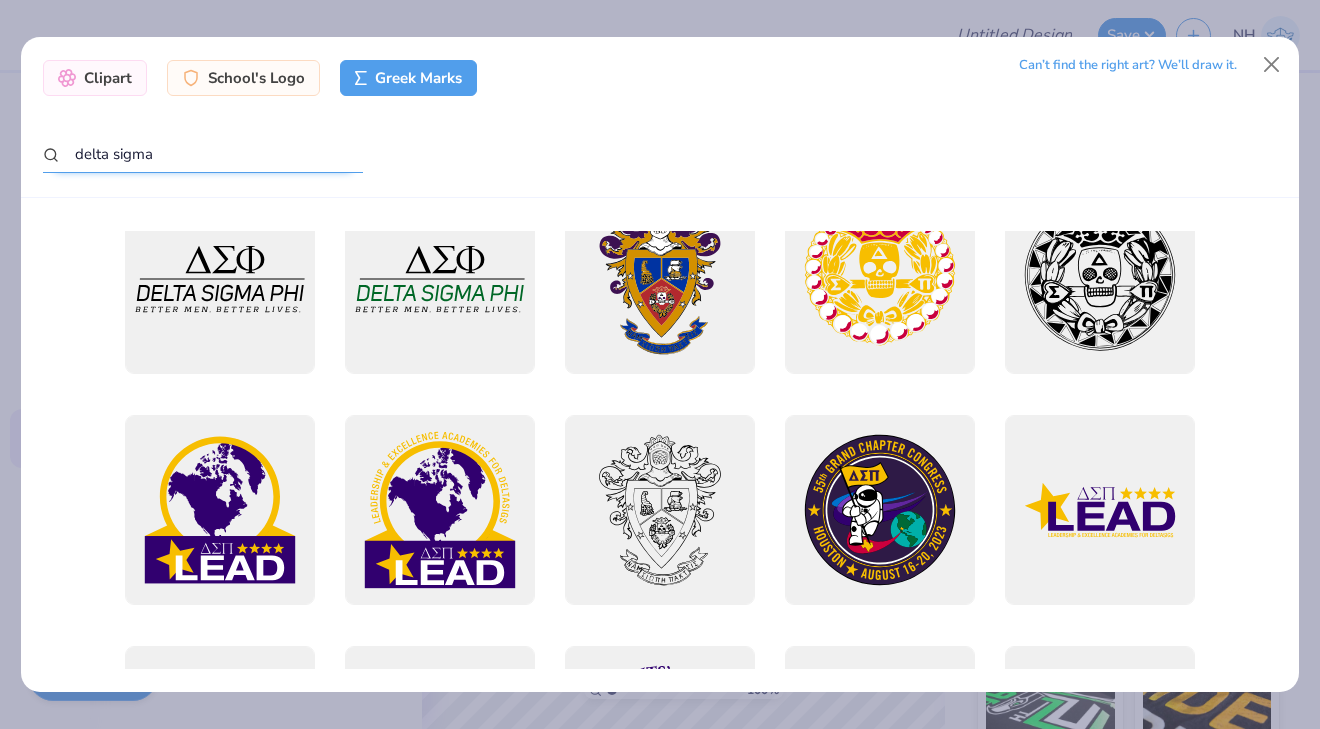 scroll, scrollTop: 0, scrollLeft: 0, axis: both 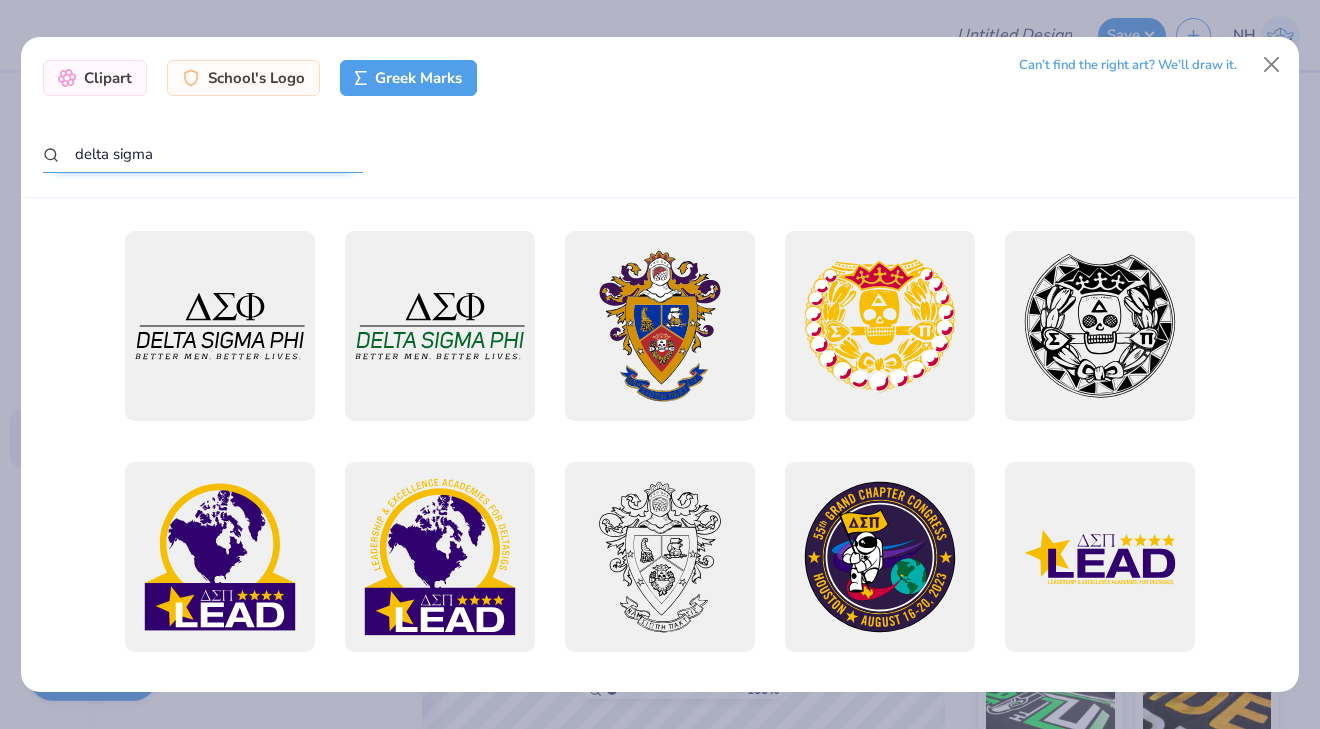 type on "delta sigma" 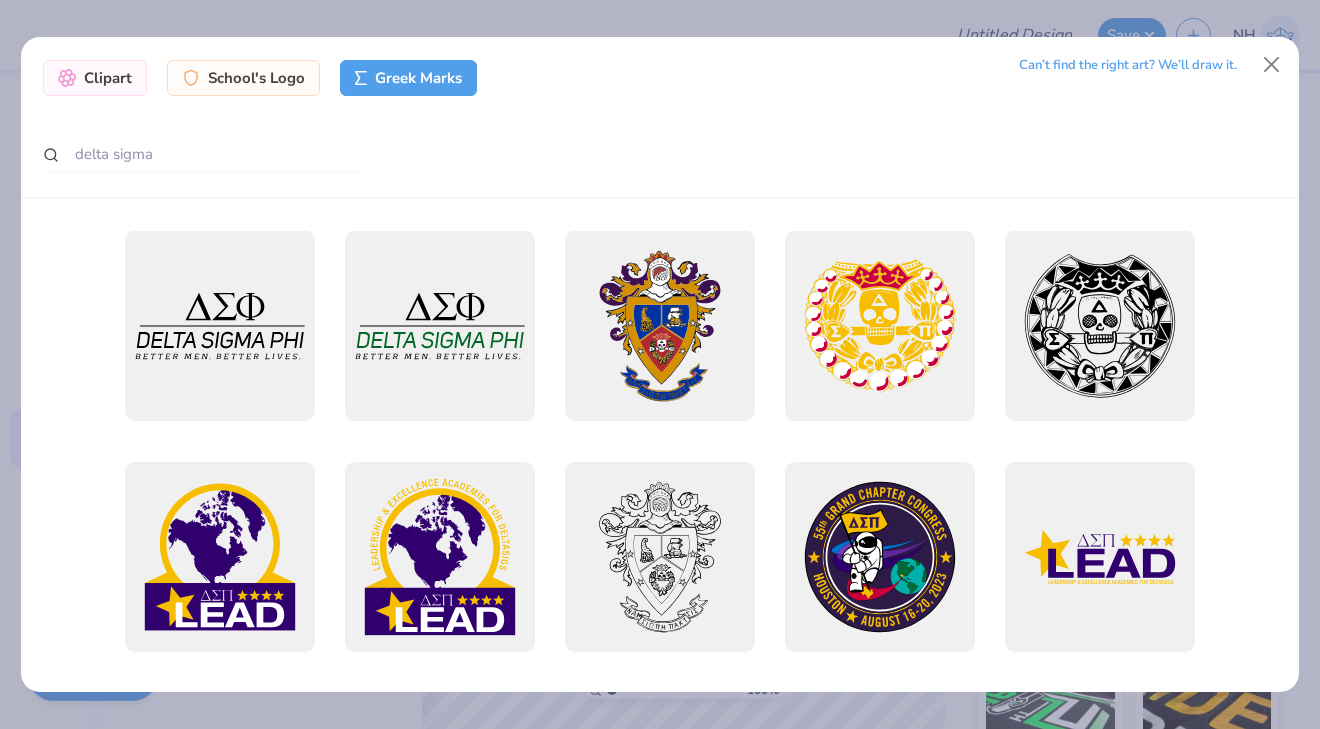 click on "Clipart School's Logo Greek Marks Can’t find the right art? We’ll draw it. delta sigma" at bounding box center (660, 364) 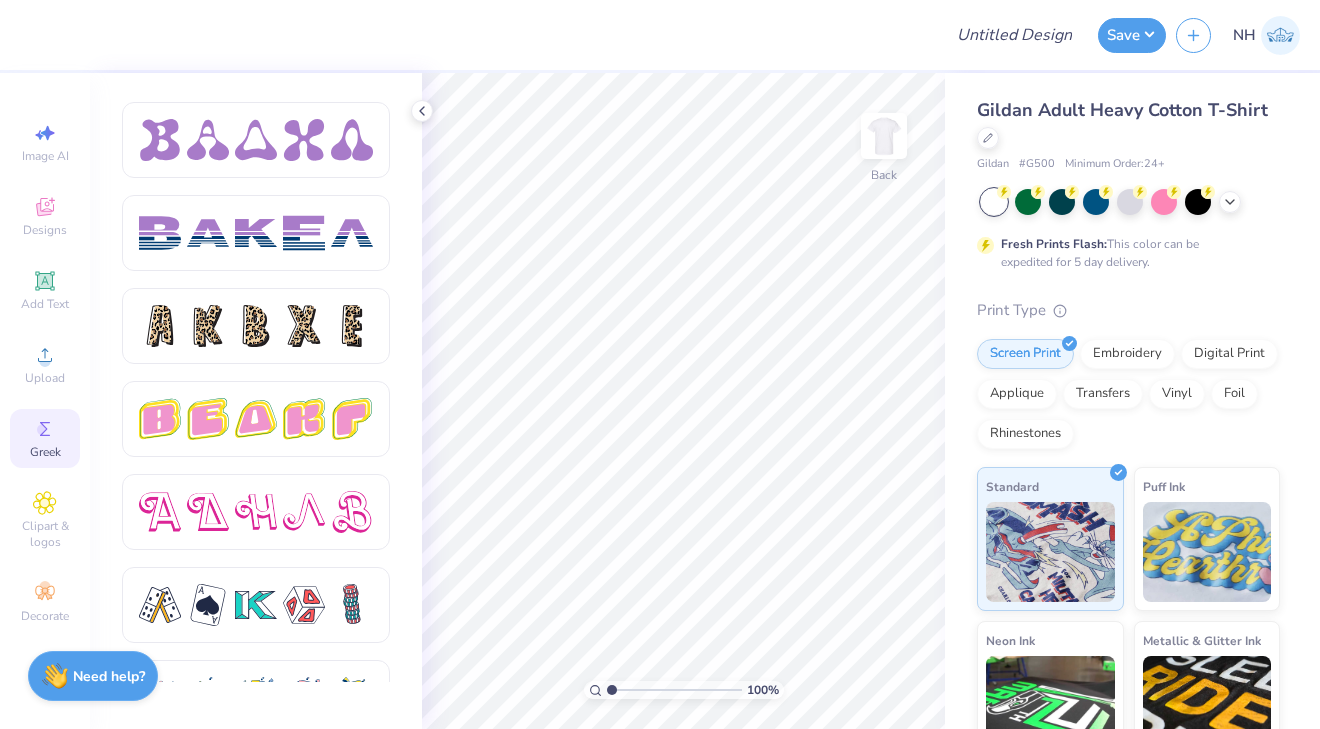scroll, scrollTop: 3181, scrollLeft: 0, axis: vertical 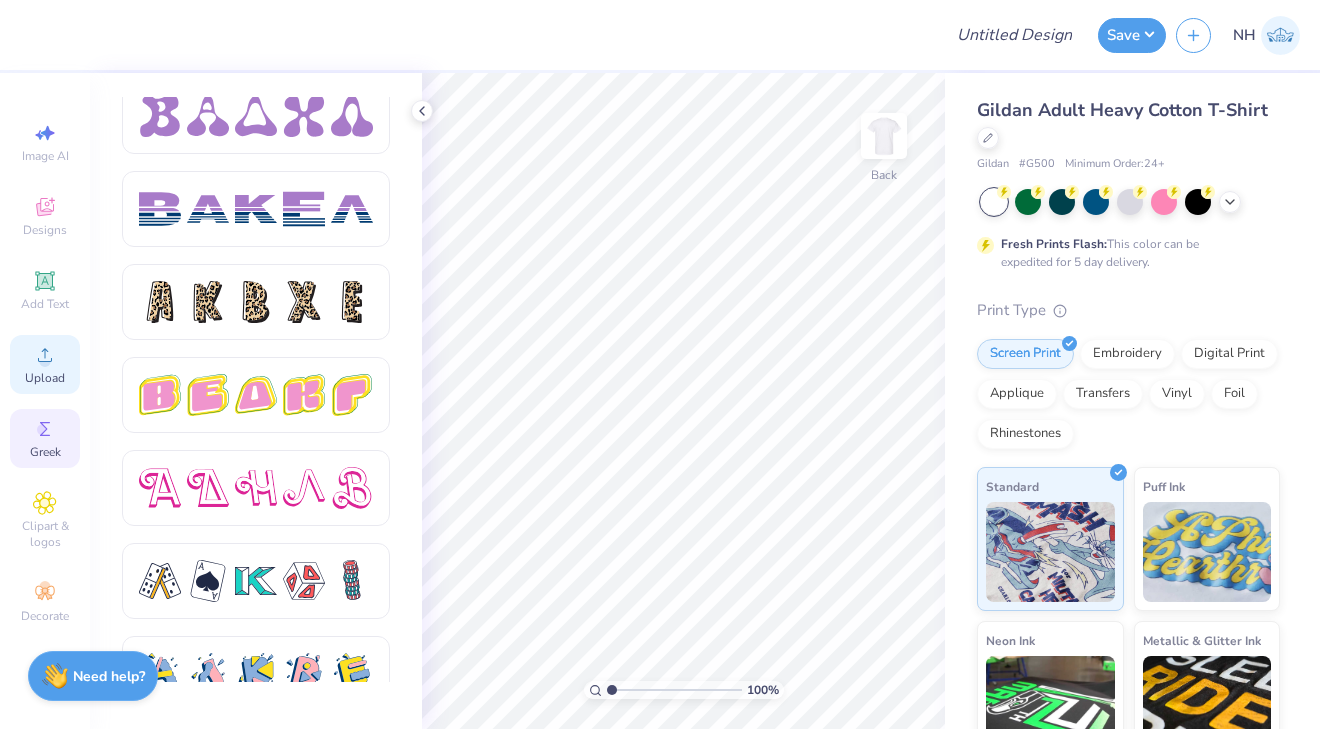 click 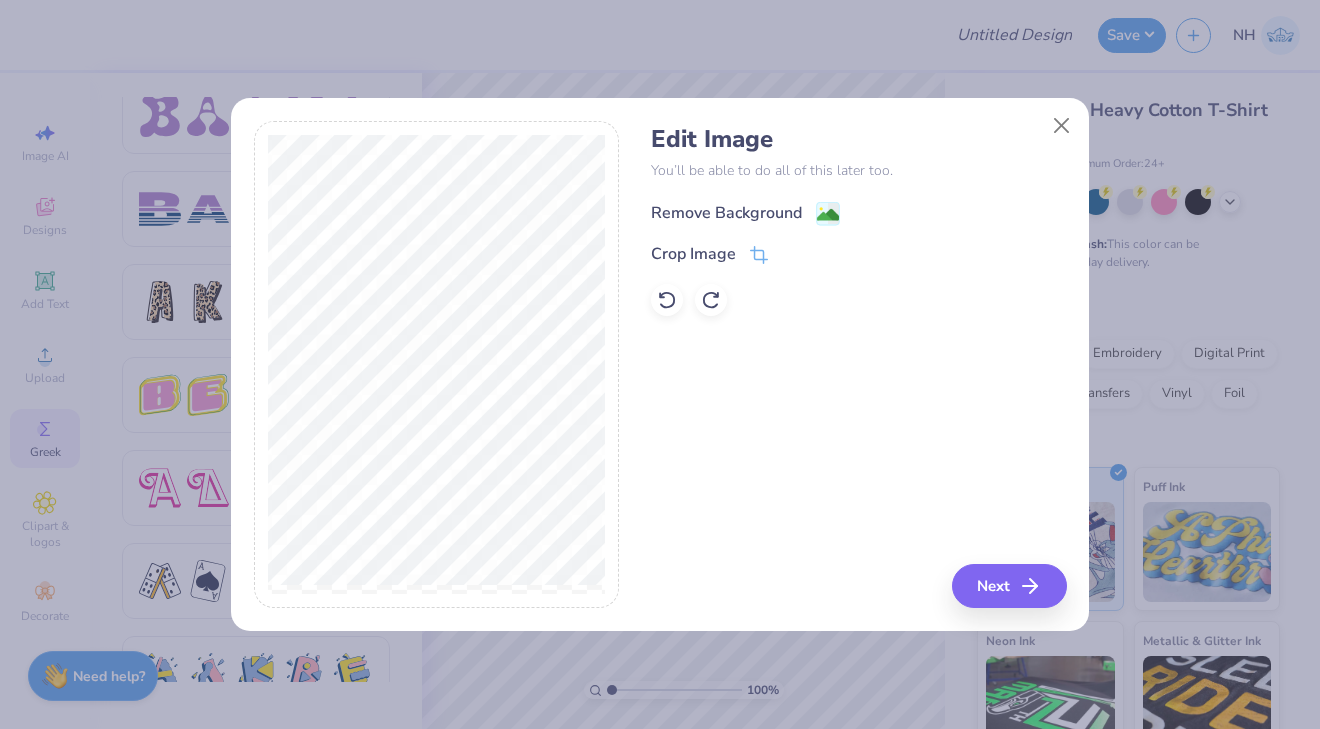 click on "Remove Background" at bounding box center [726, 213] 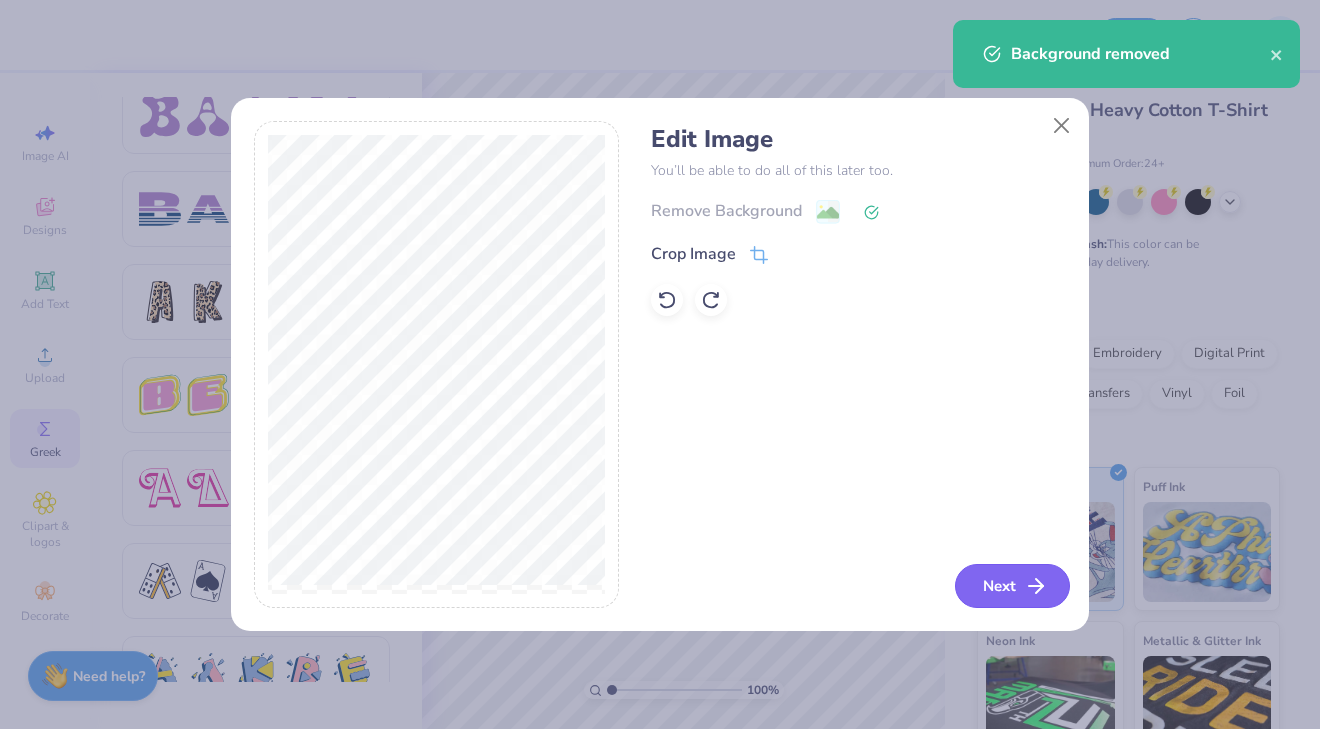 click on "Next" at bounding box center [1012, 586] 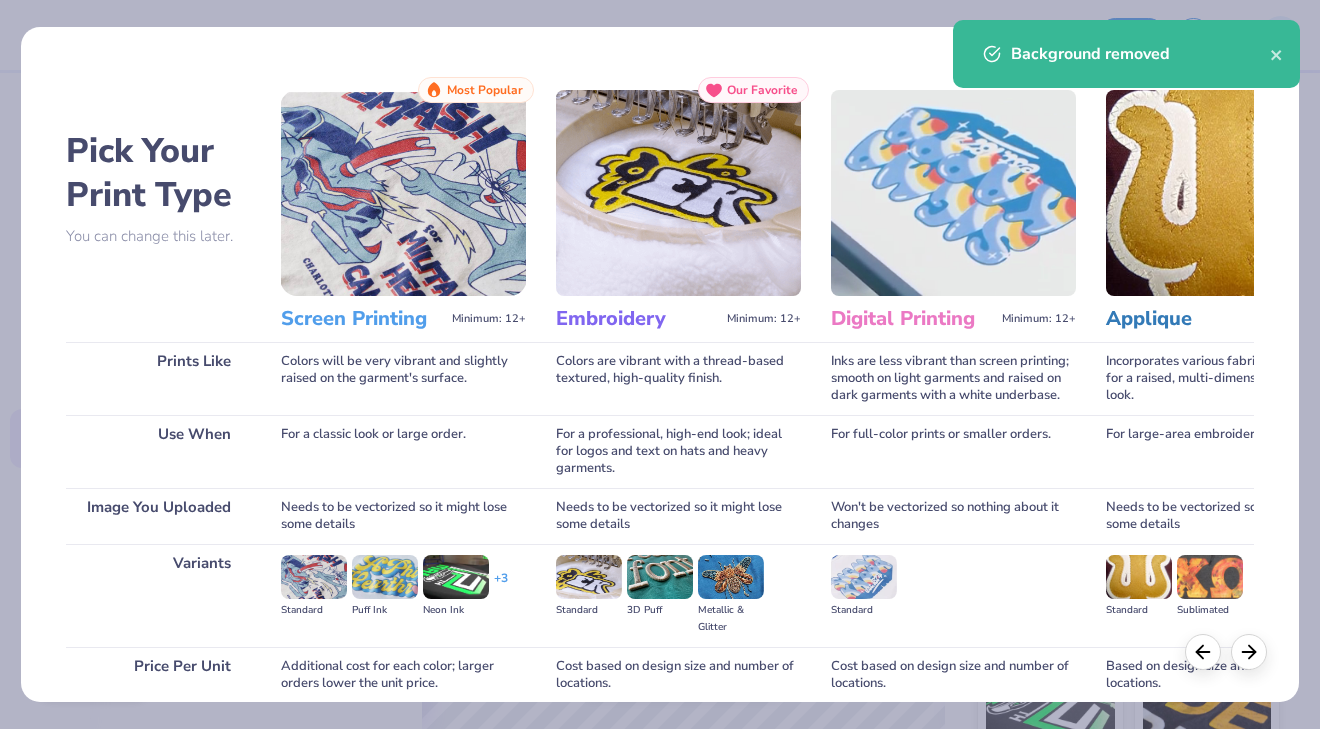 scroll, scrollTop: 168, scrollLeft: 0, axis: vertical 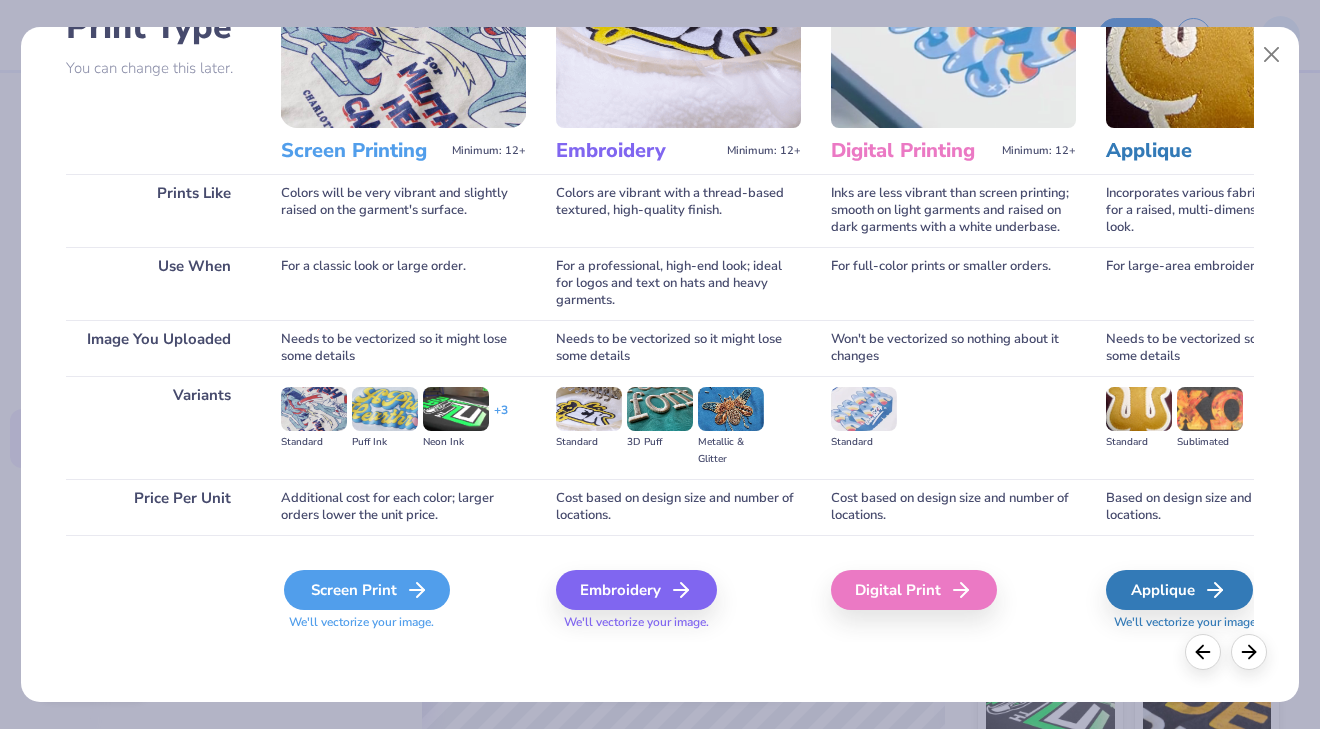 click 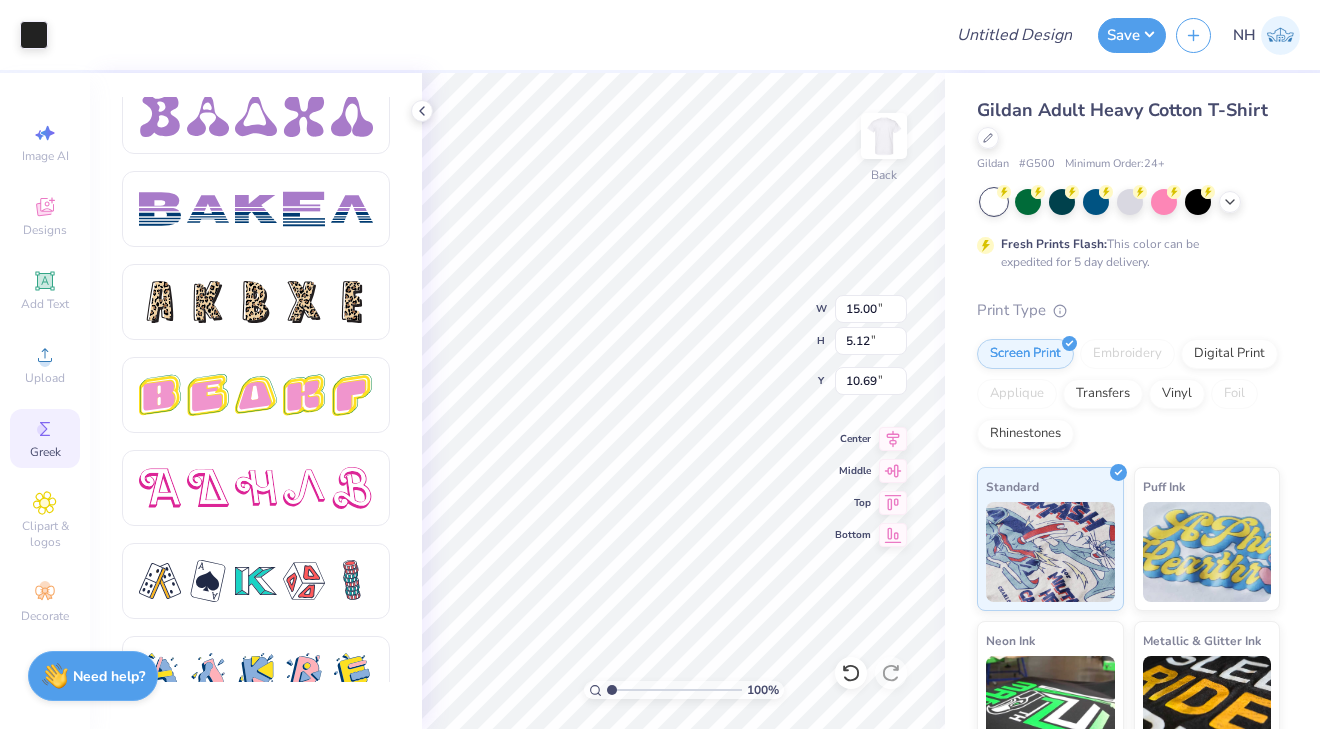 type on "9.66" 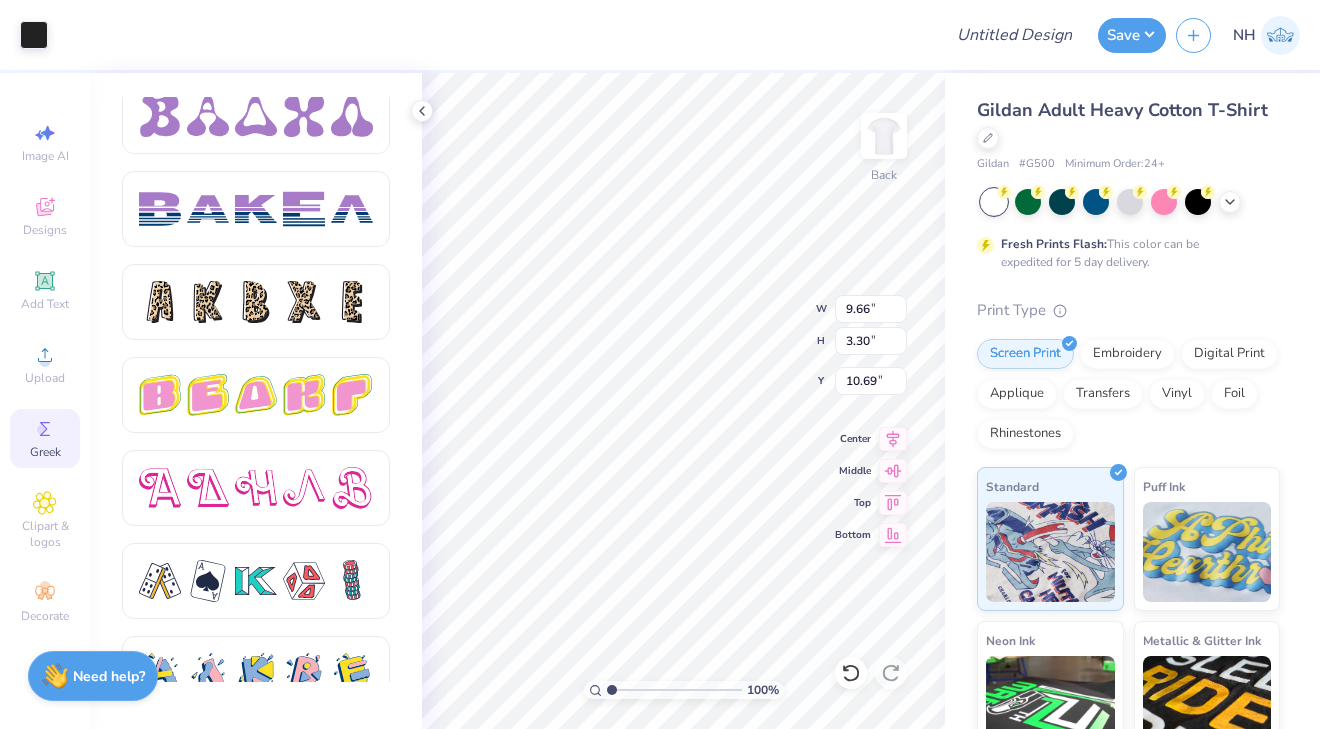 type on "4.37" 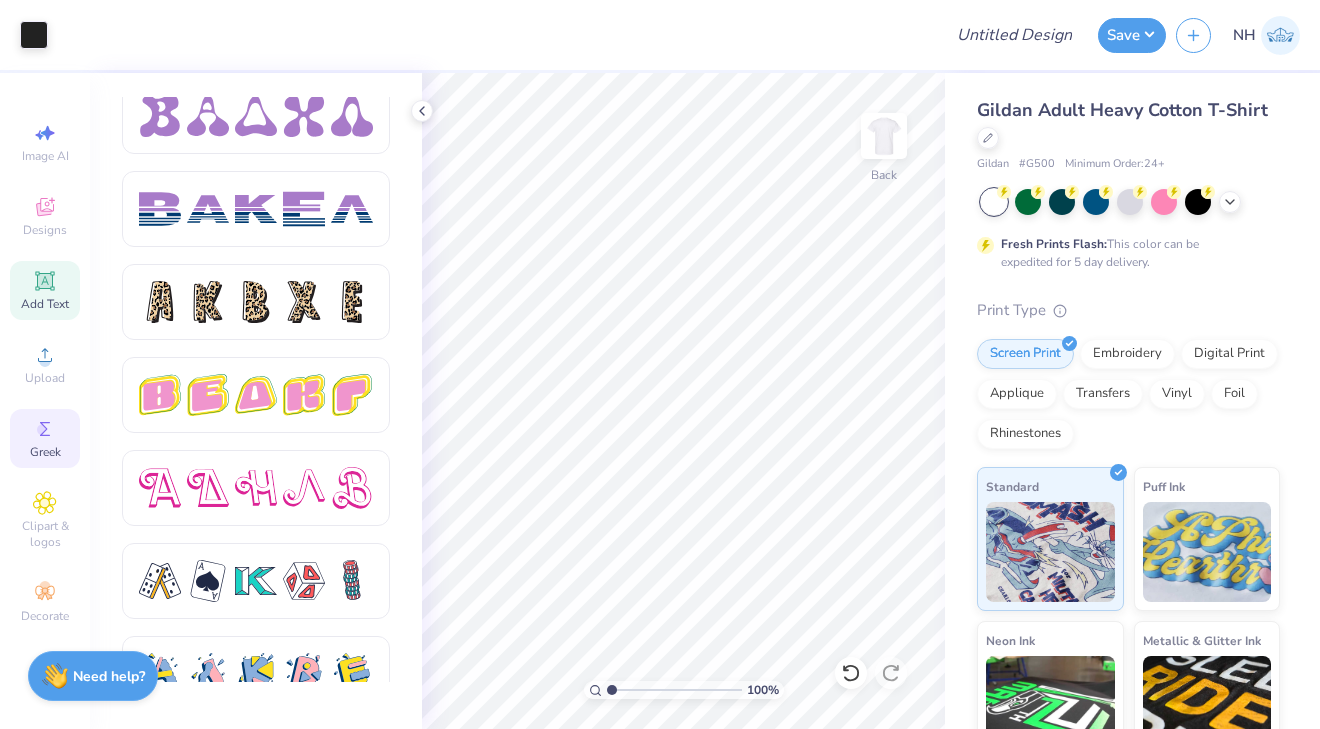 click on "Add Text" at bounding box center [45, 304] 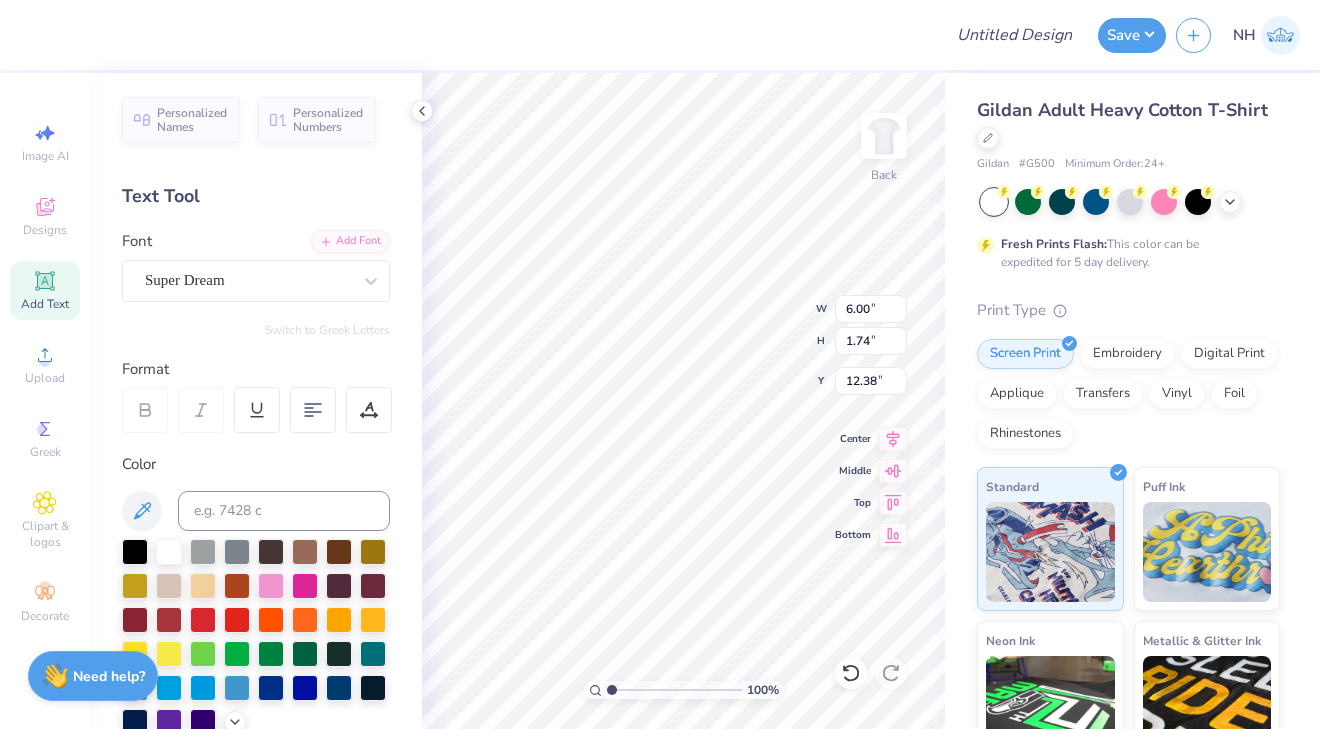 scroll, scrollTop: 0, scrollLeft: 2, axis: horizontal 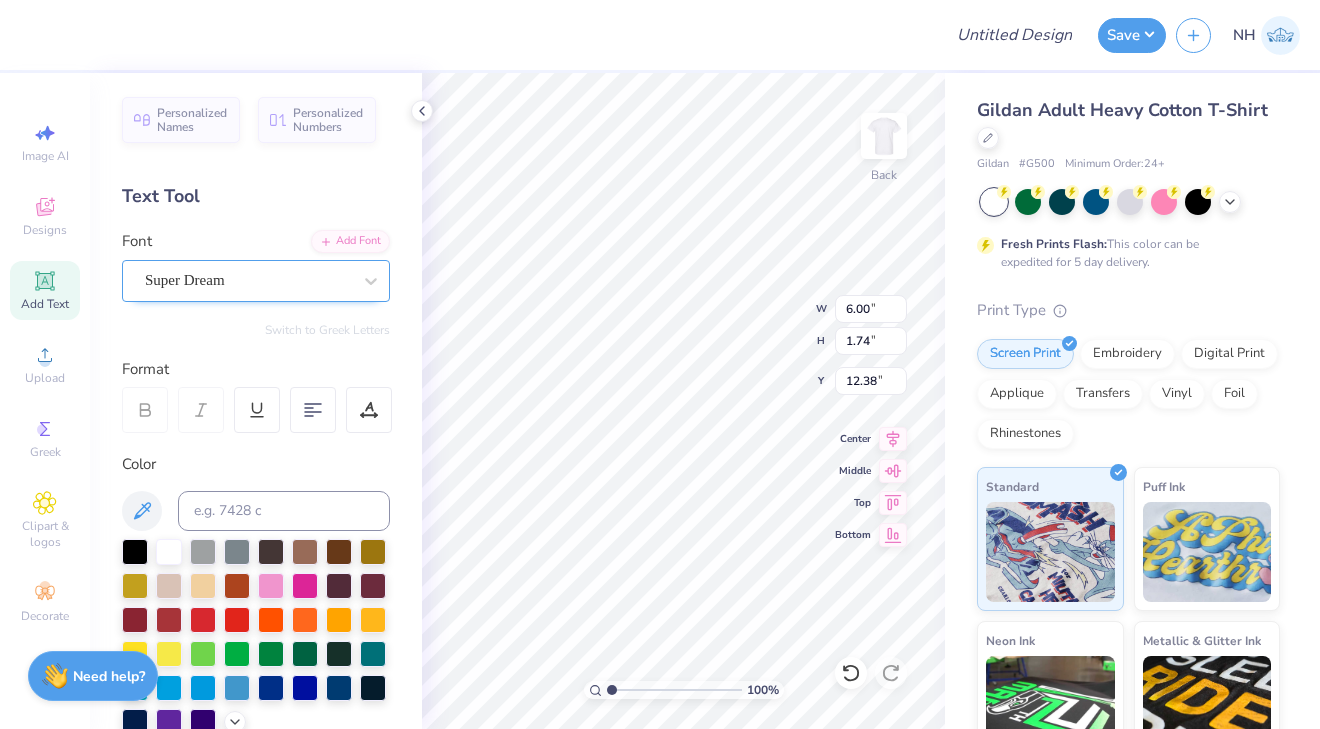 type on "Brothers" 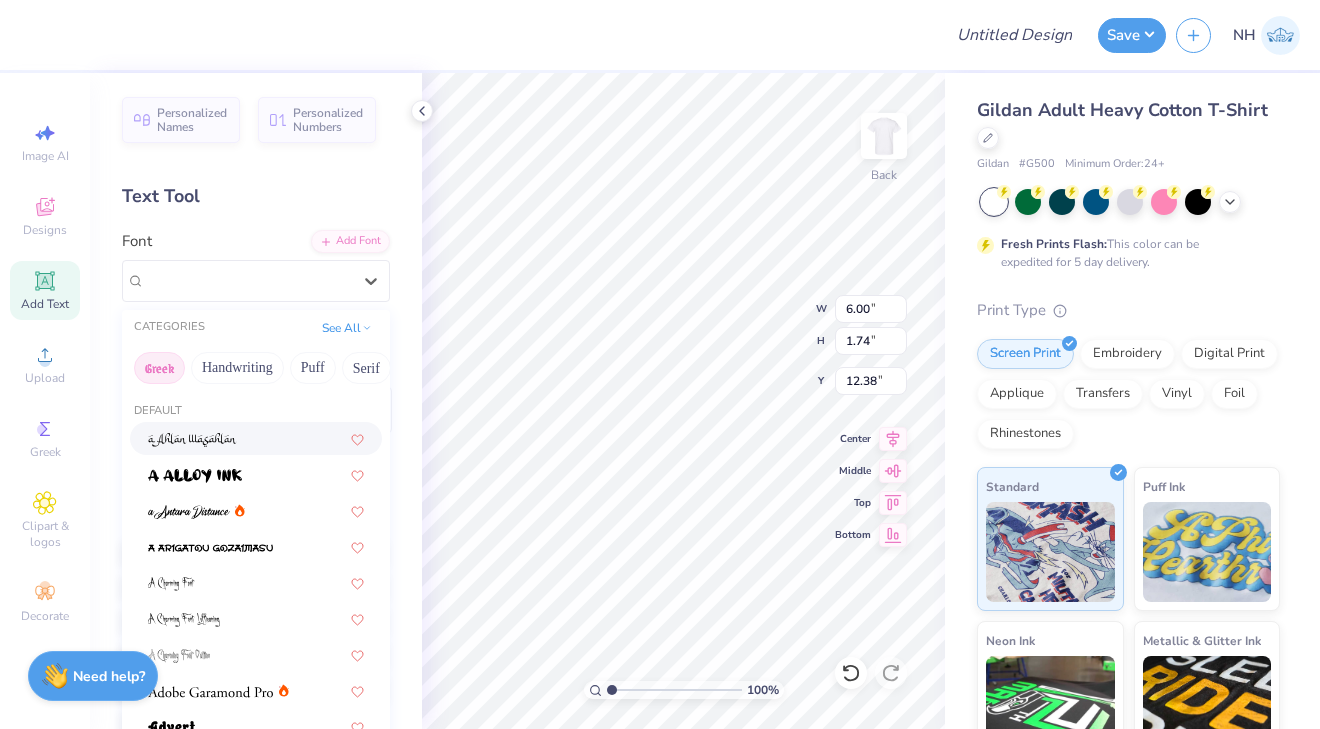 click on "Greek" at bounding box center (159, 368) 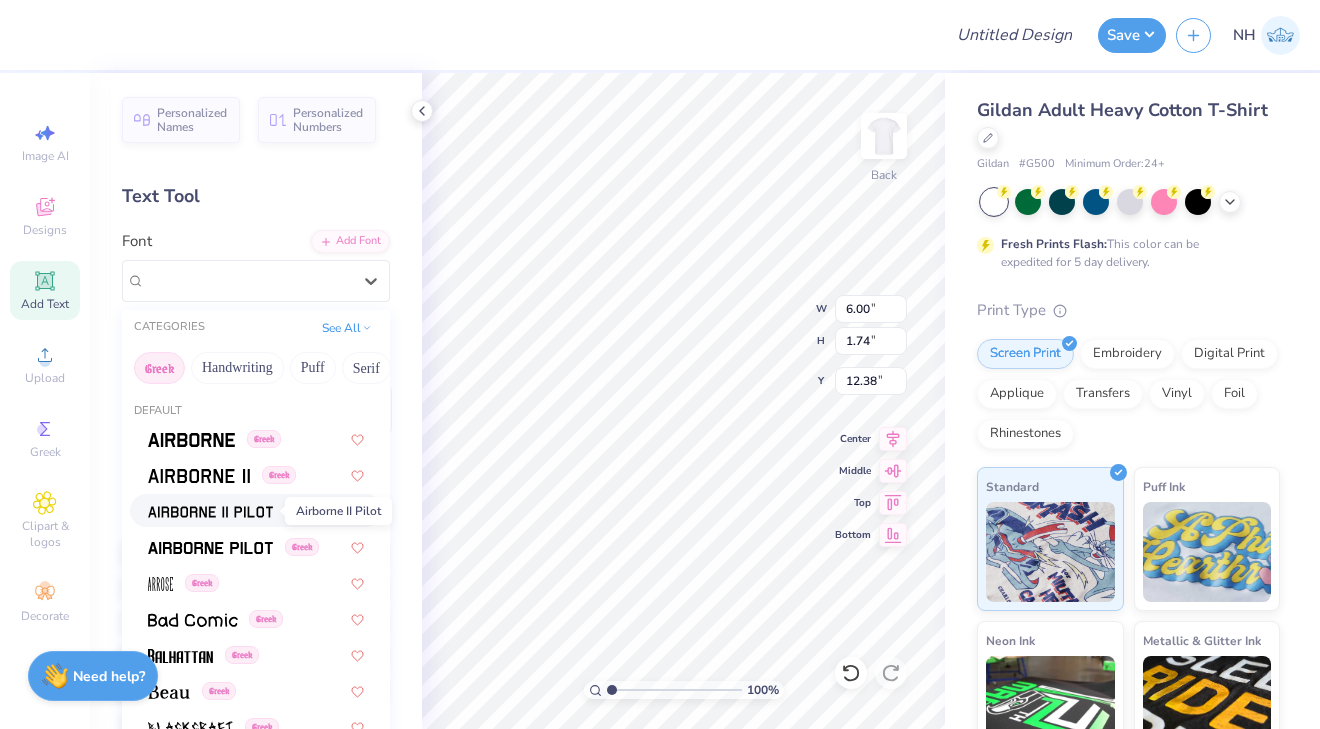 click at bounding box center [210, 512] 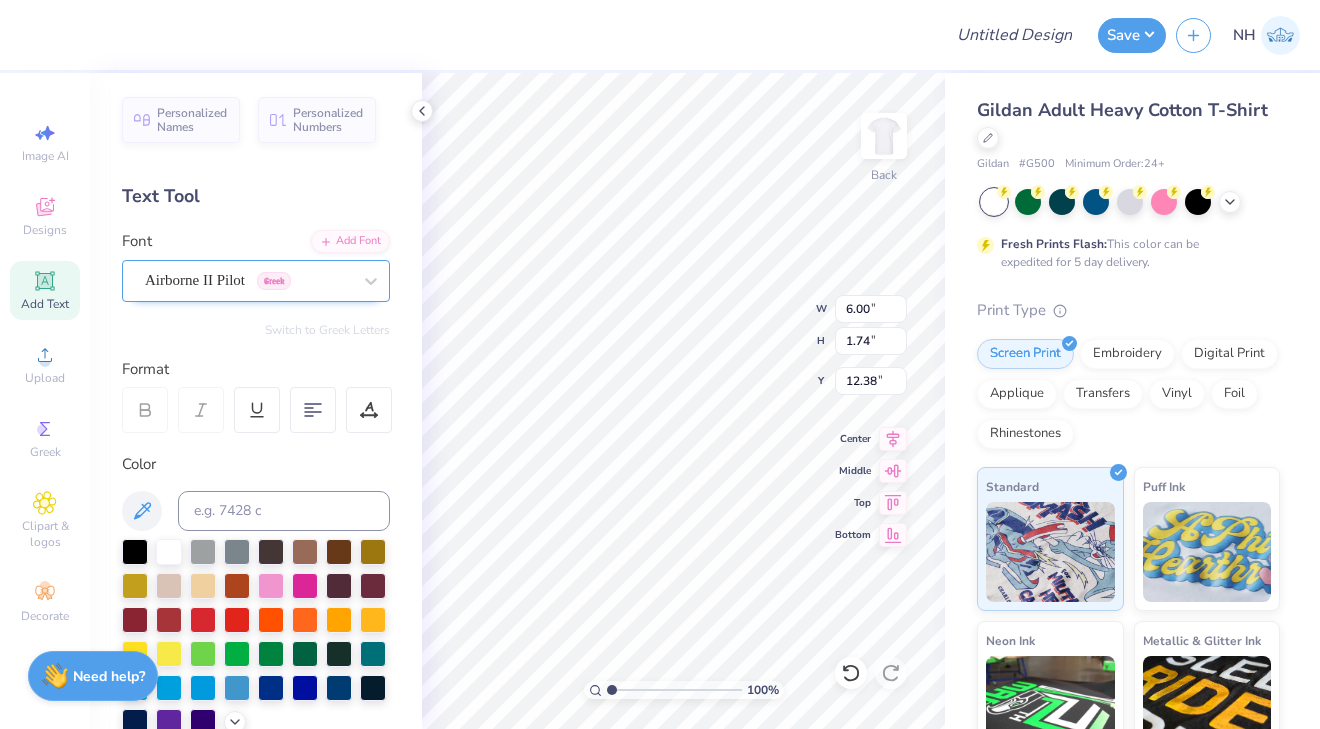 click on "Airborne II Pilot Greek" at bounding box center [248, 280] 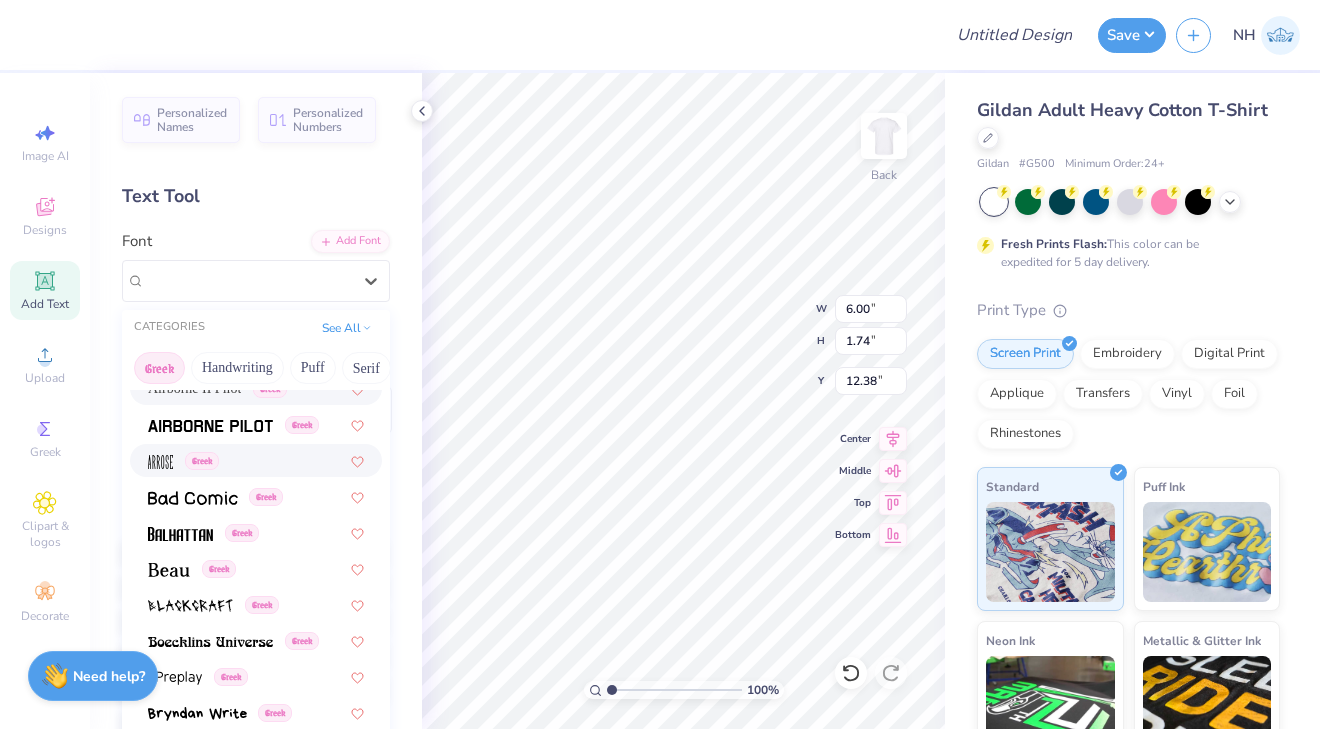 scroll, scrollTop: 169, scrollLeft: 0, axis: vertical 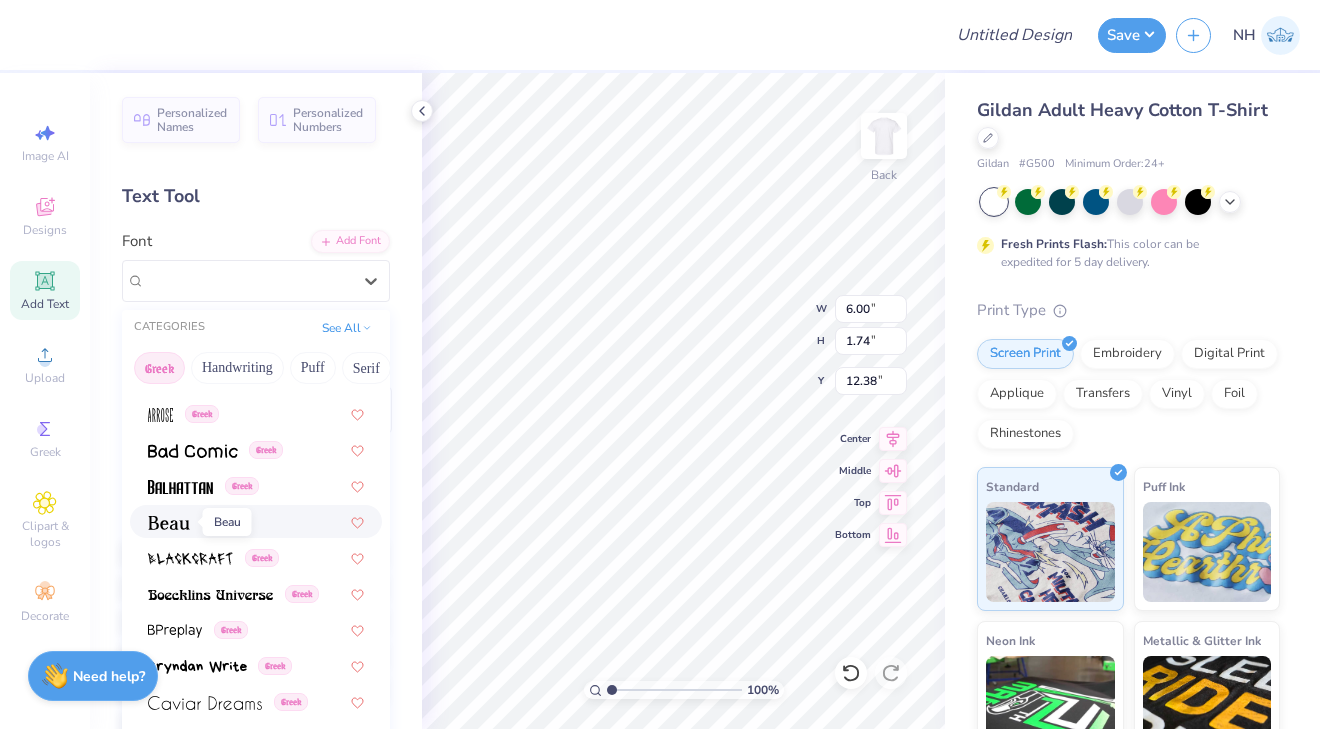 click at bounding box center (169, 523) 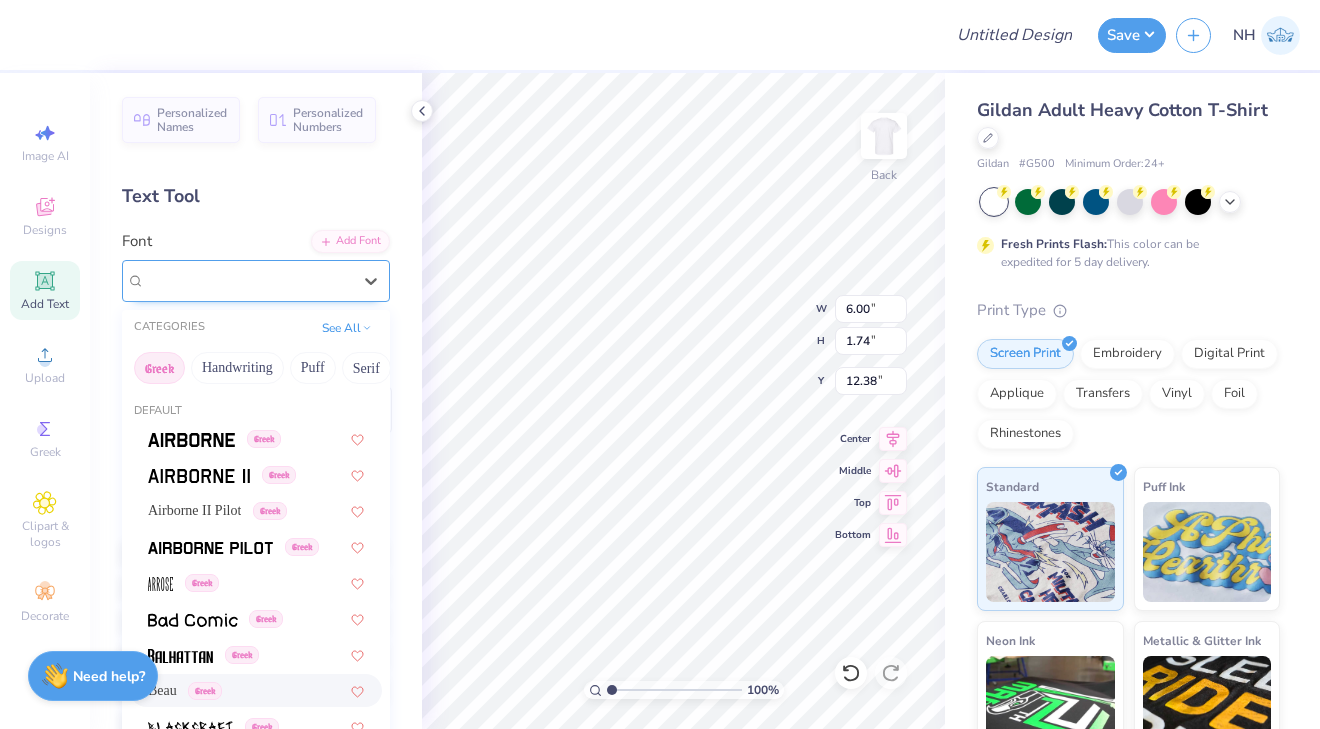 click on "Beau Greek" at bounding box center [248, 280] 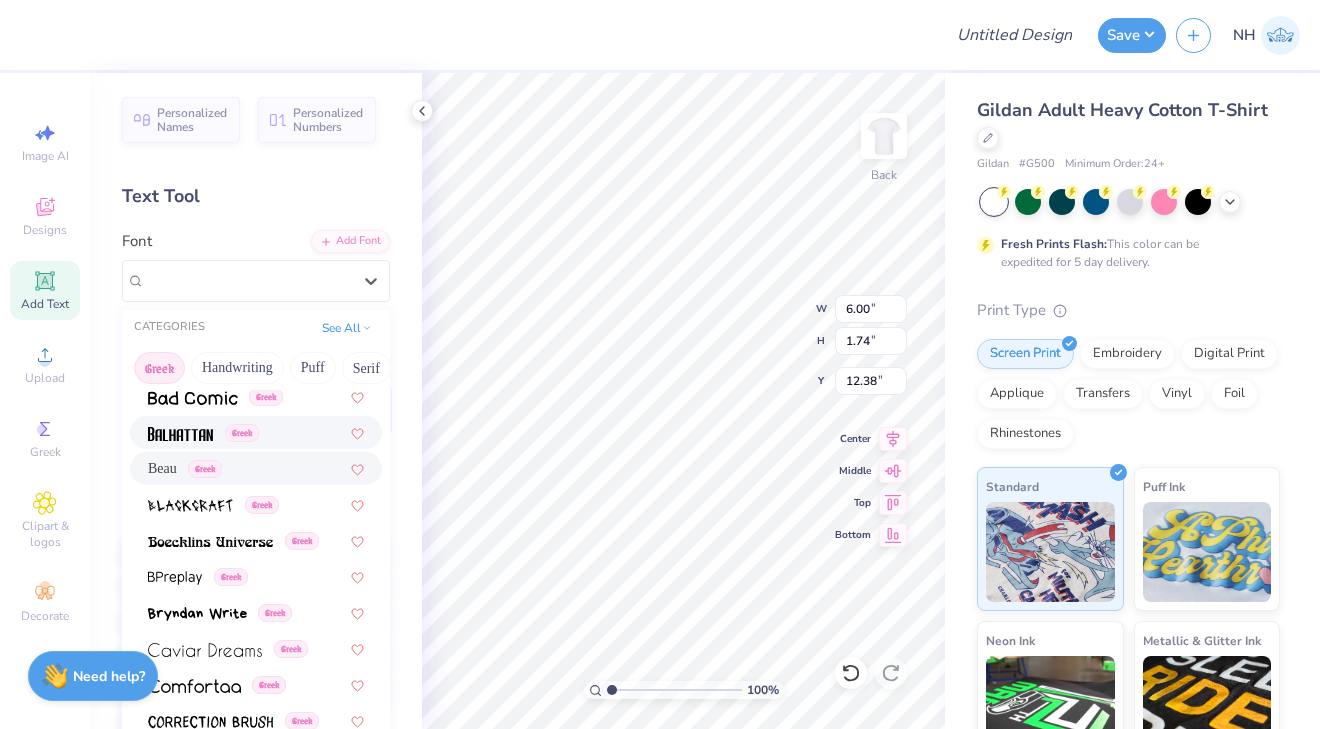scroll, scrollTop: 223, scrollLeft: 0, axis: vertical 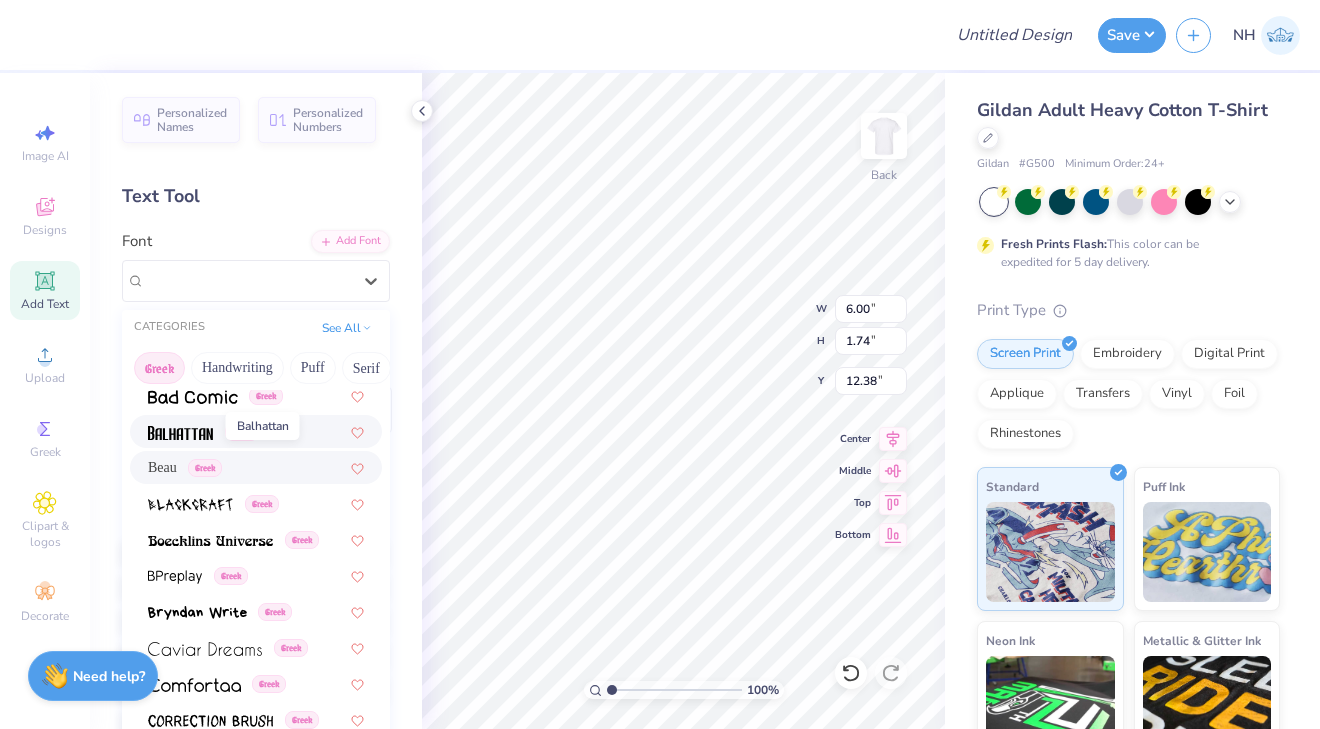 click at bounding box center [180, 433] 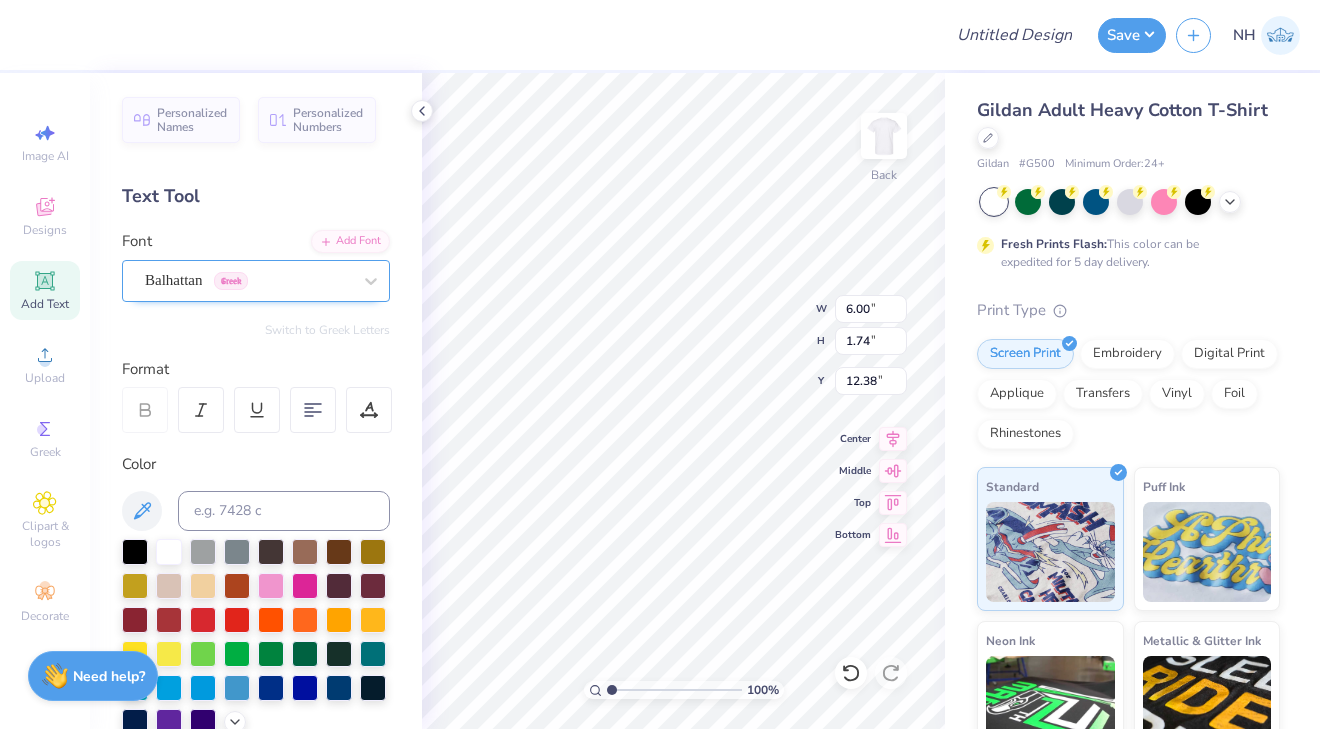 click at bounding box center [248, 280] 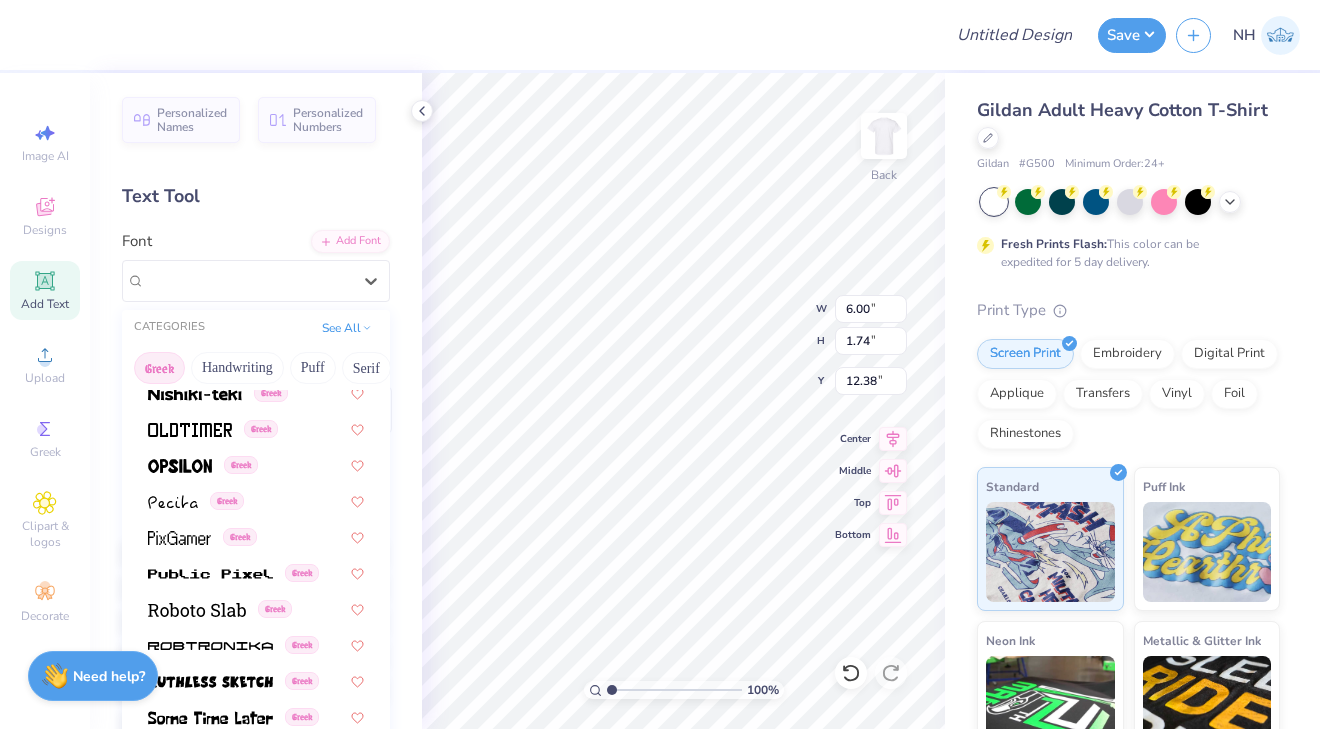 scroll, scrollTop: 1210, scrollLeft: 0, axis: vertical 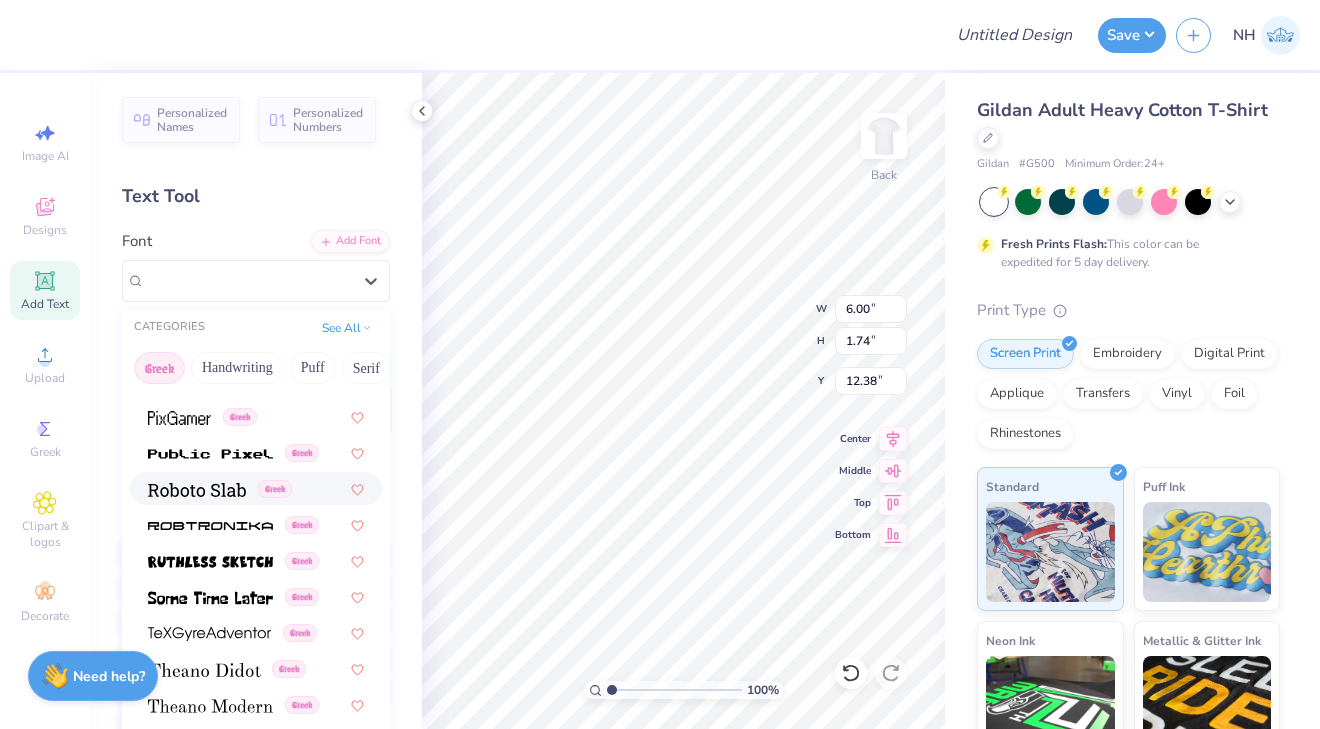 click at bounding box center (197, 490) 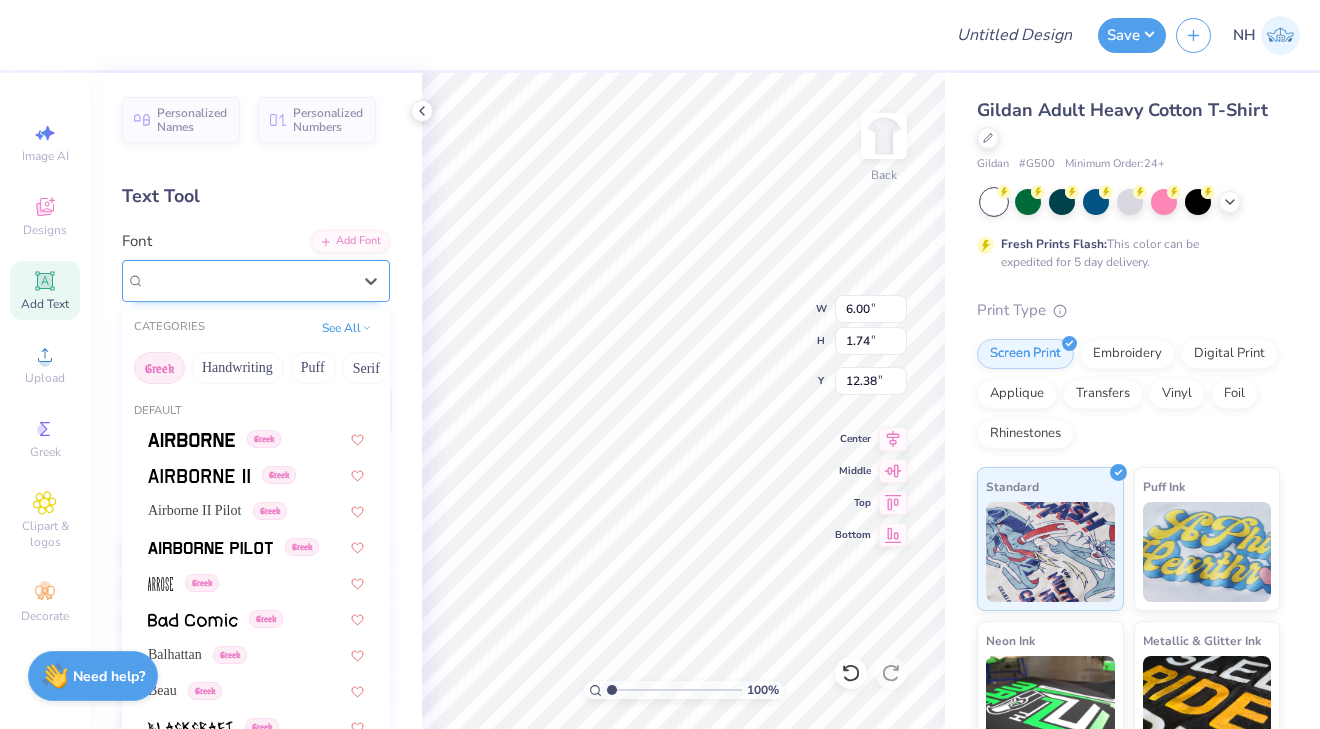 click on "Roboto Slab Greek" at bounding box center [248, 280] 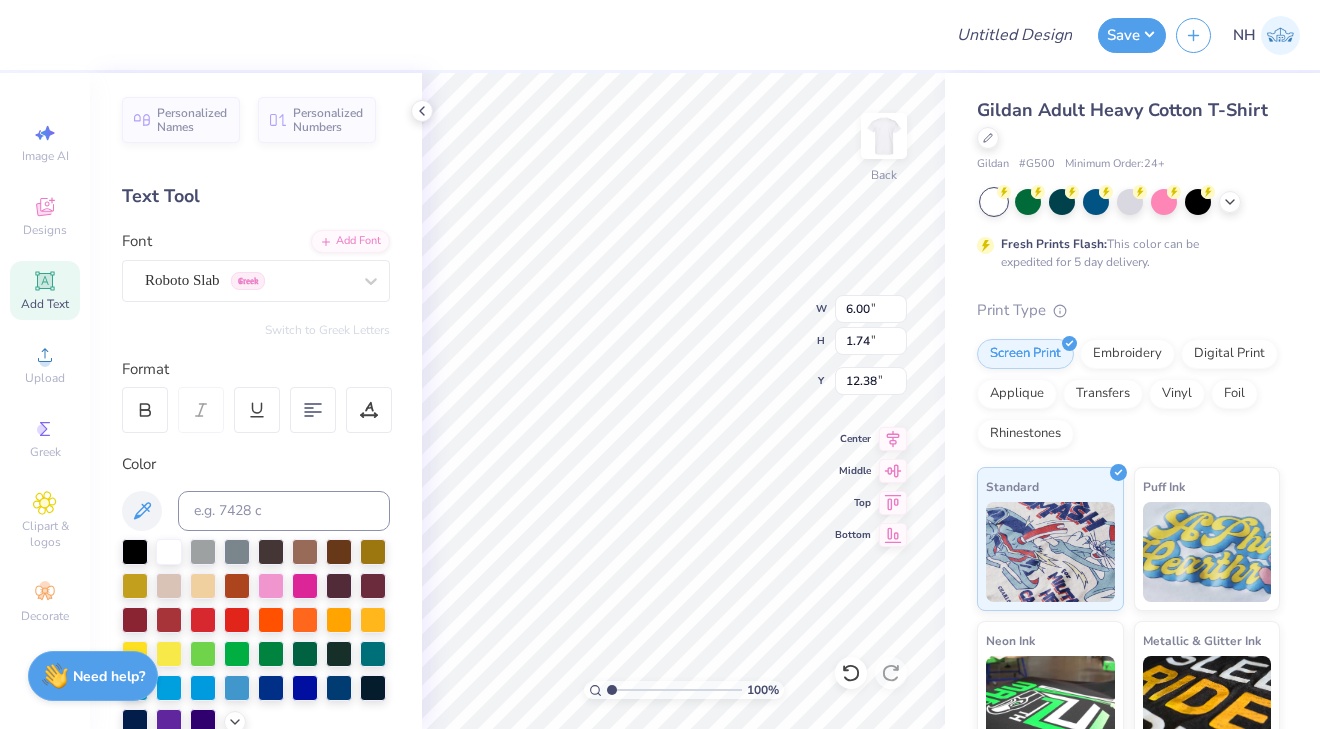 scroll, scrollTop: 0, scrollLeft: 3, axis: horizontal 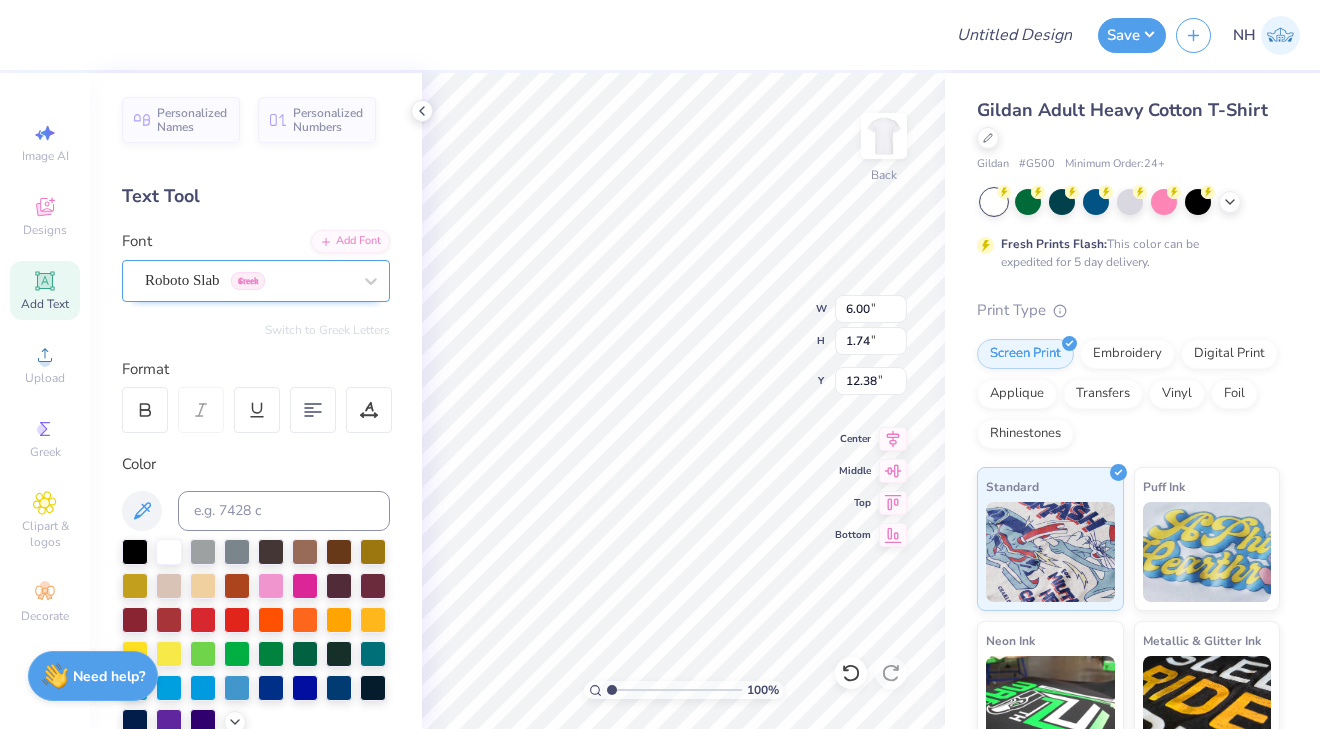type on "BROTHERS" 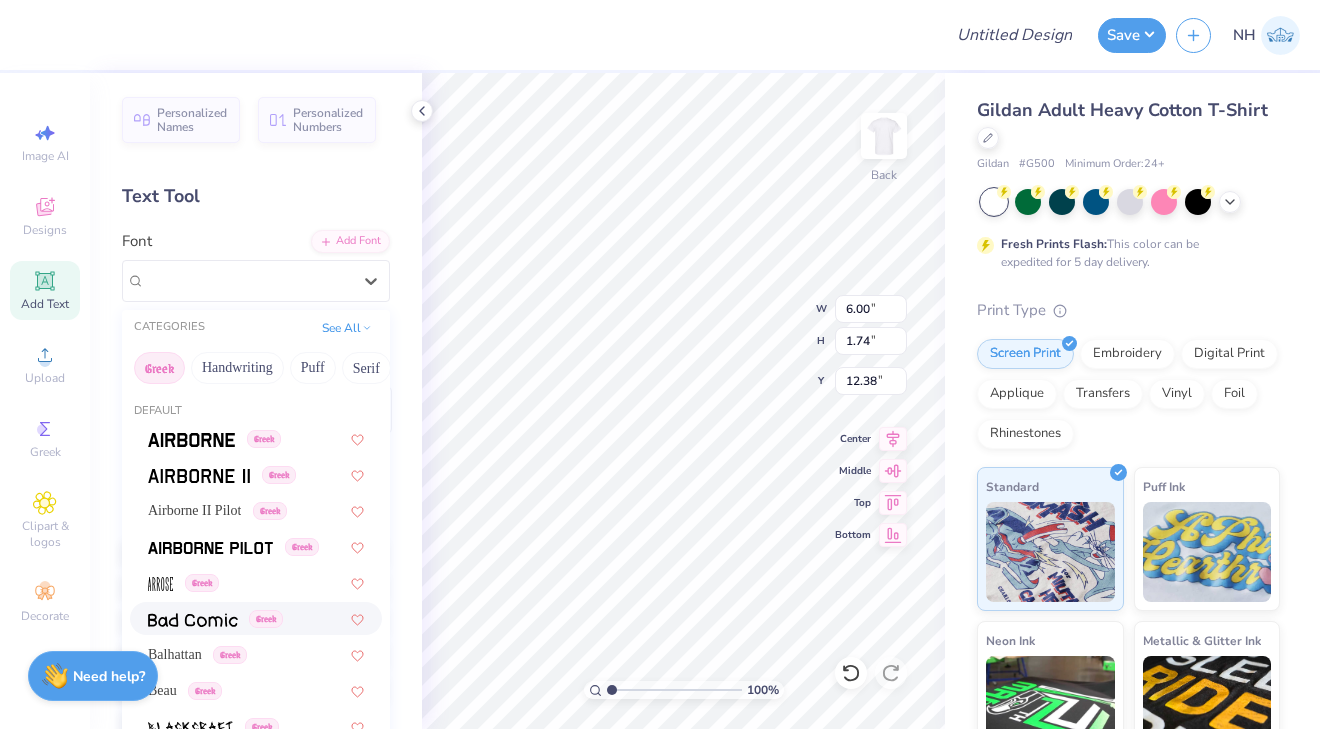 click at bounding box center [193, 620] 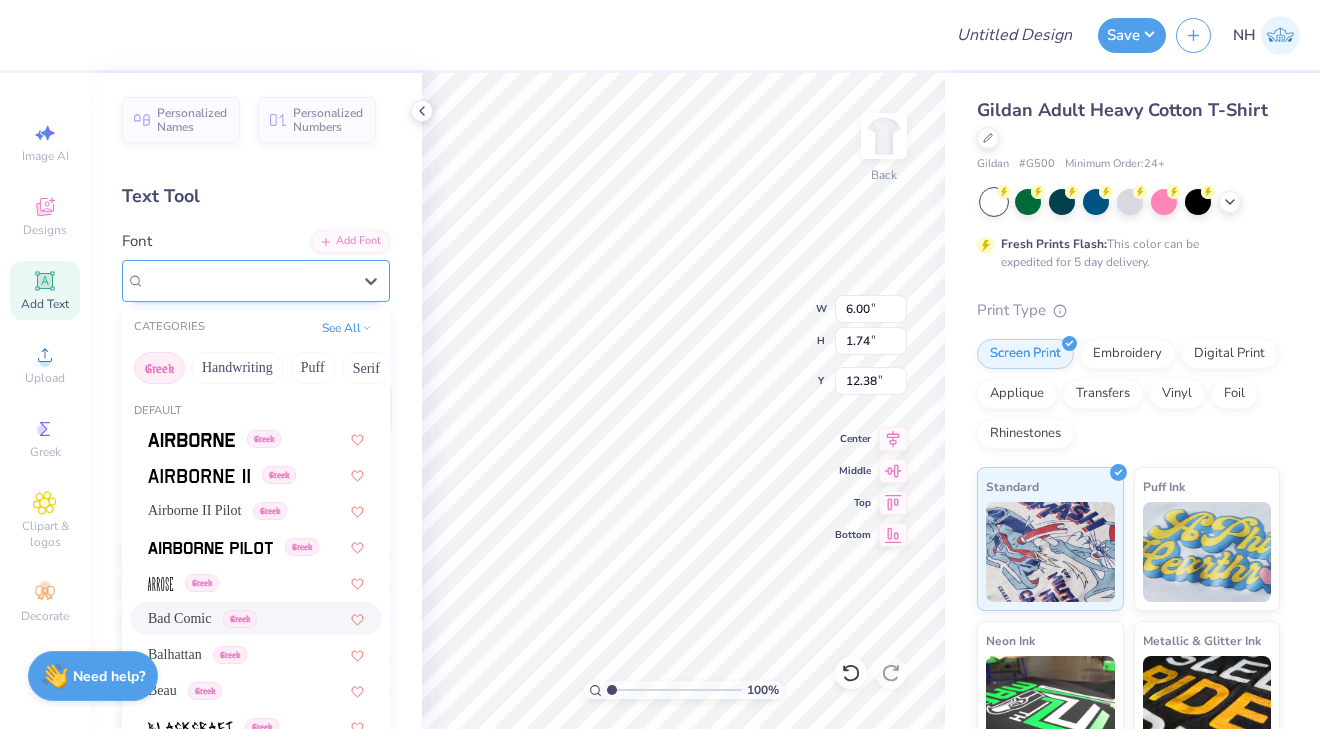 click on "Bad Comic Greek" at bounding box center (248, 280) 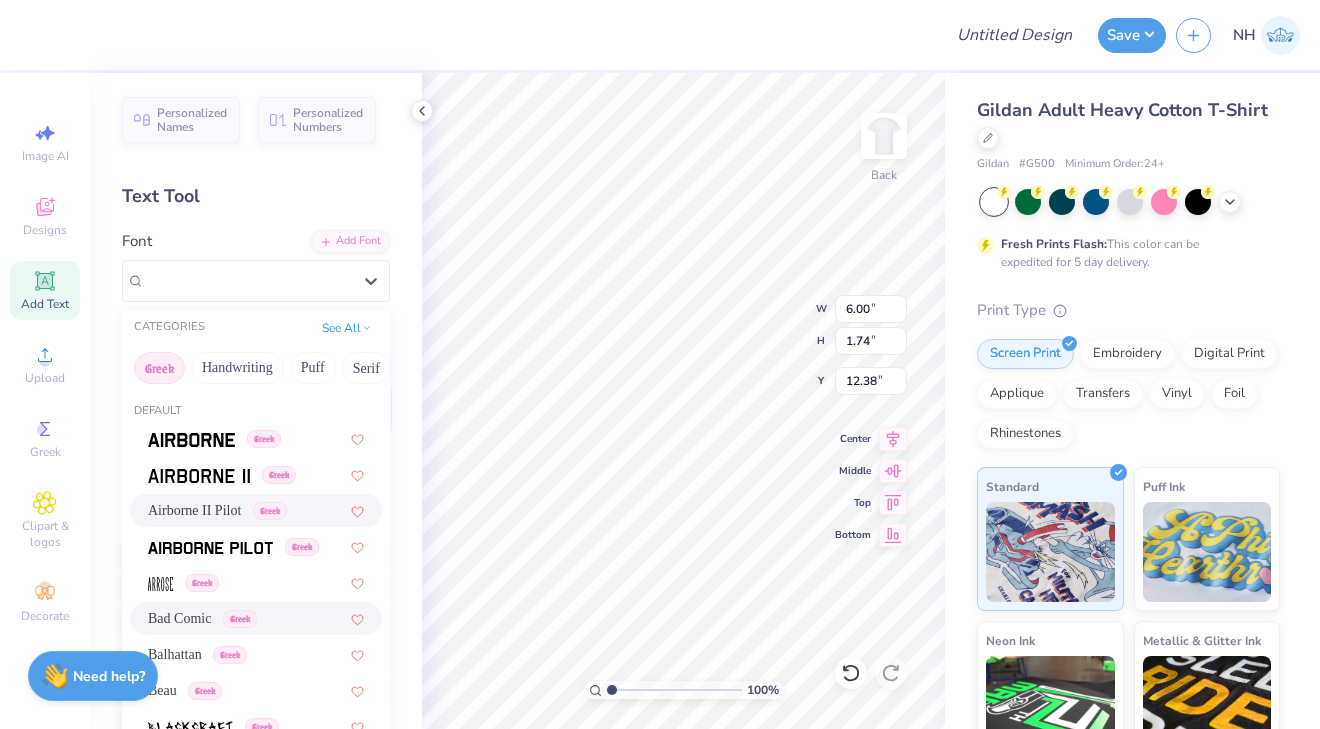 click on "Airborne II Pilot" at bounding box center [194, 510] 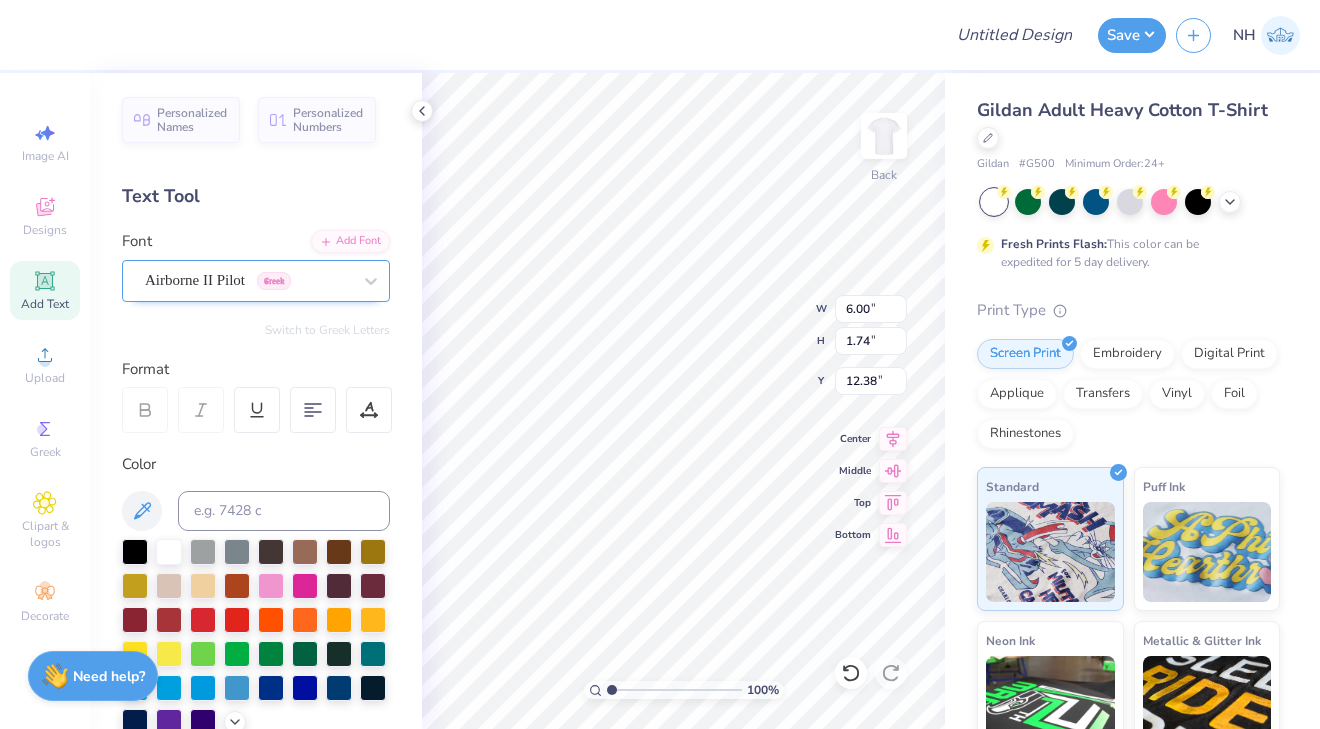 click on "Airborne II Pilot Greek" at bounding box center (248, 280) 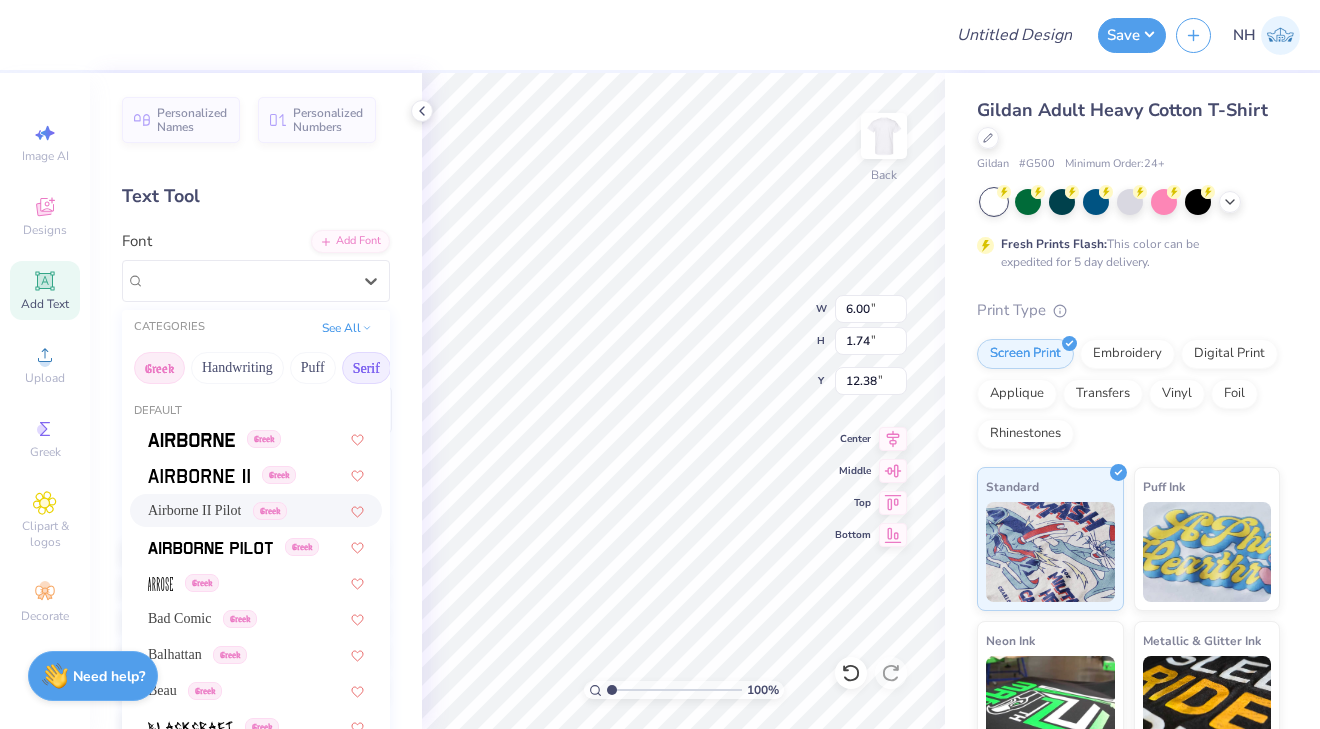 click on "Serif" at bounding box center [366, 368] 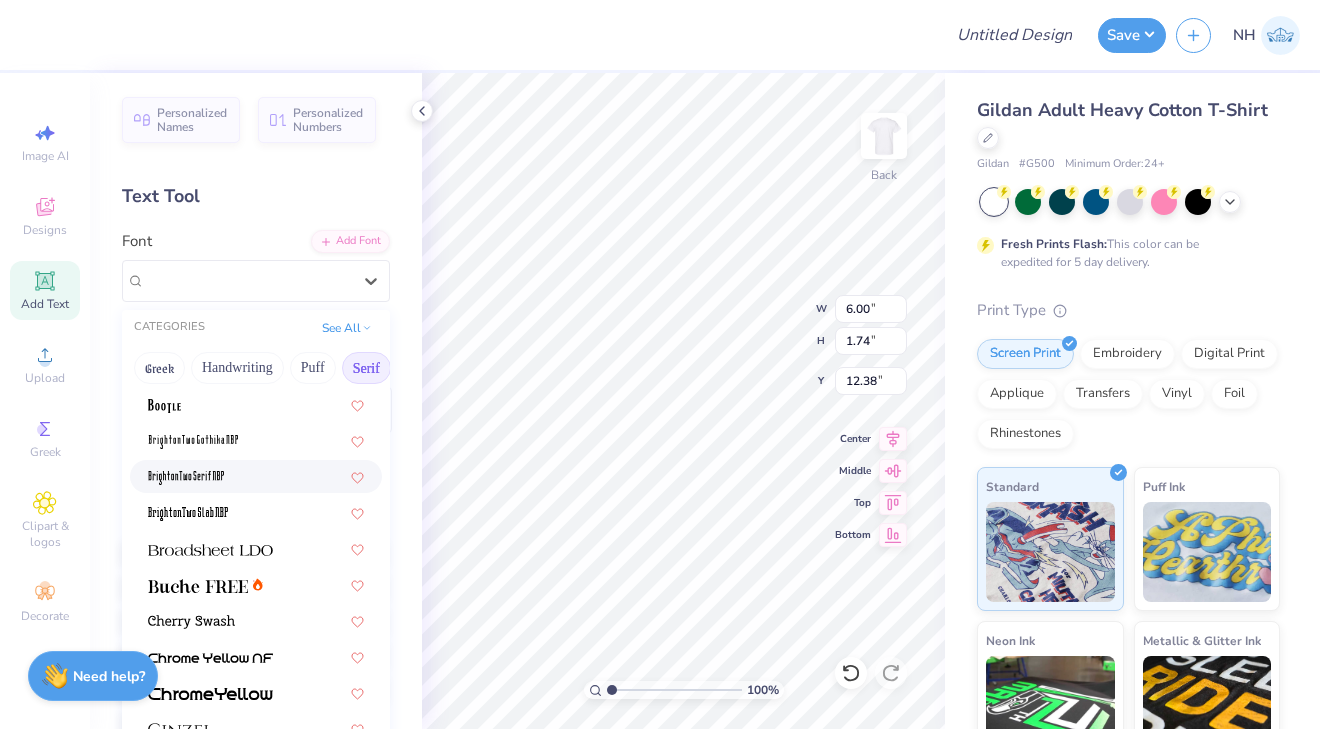 scroll, scrollTop: 93, scrollLeft: 0, axis: vertical 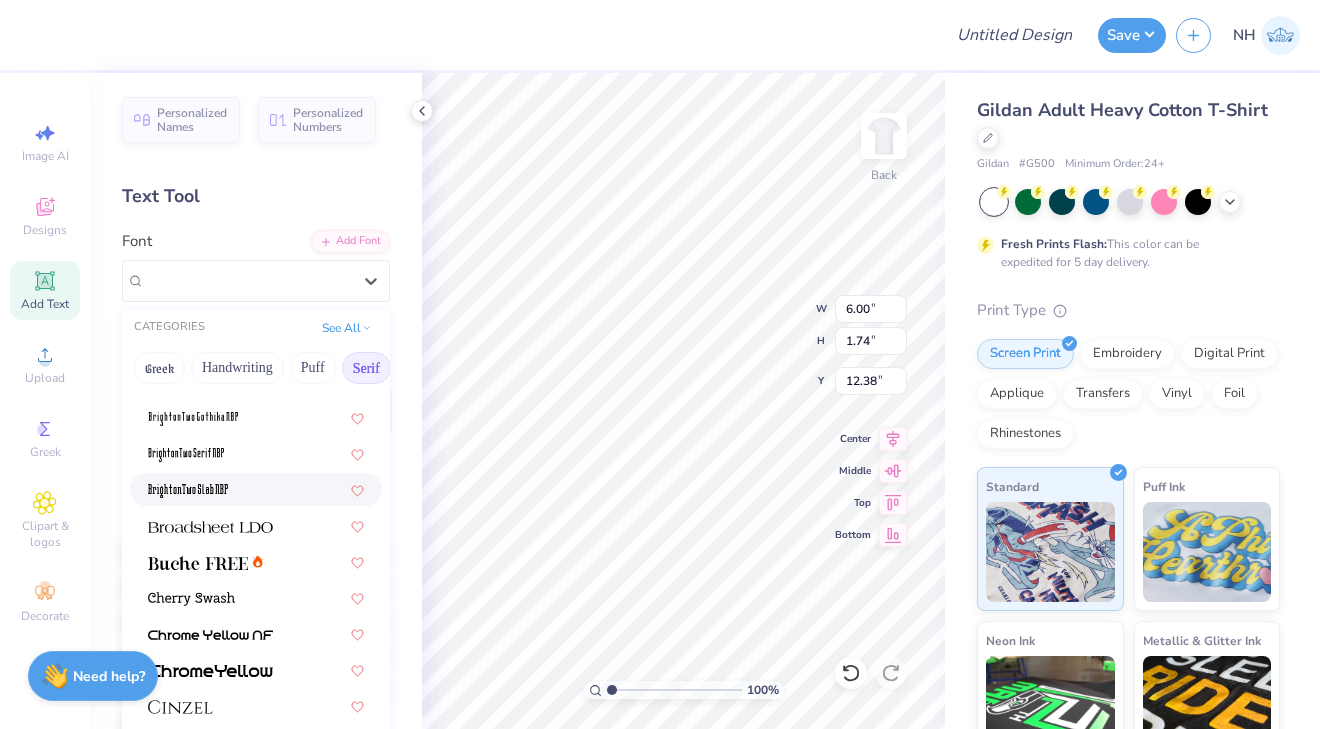 click at bounding box center [256, 489] 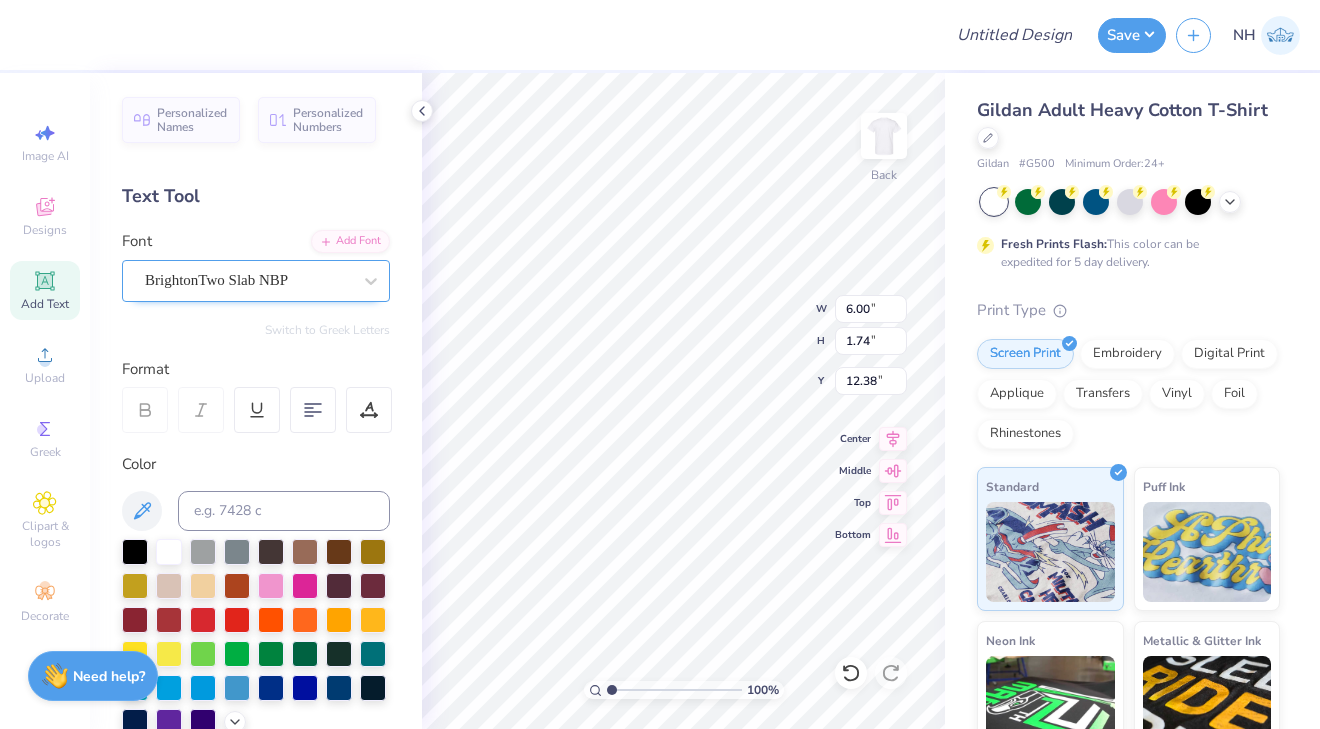 click on "BrightonTwo Slab NBP" at bounding box center (248, 280) 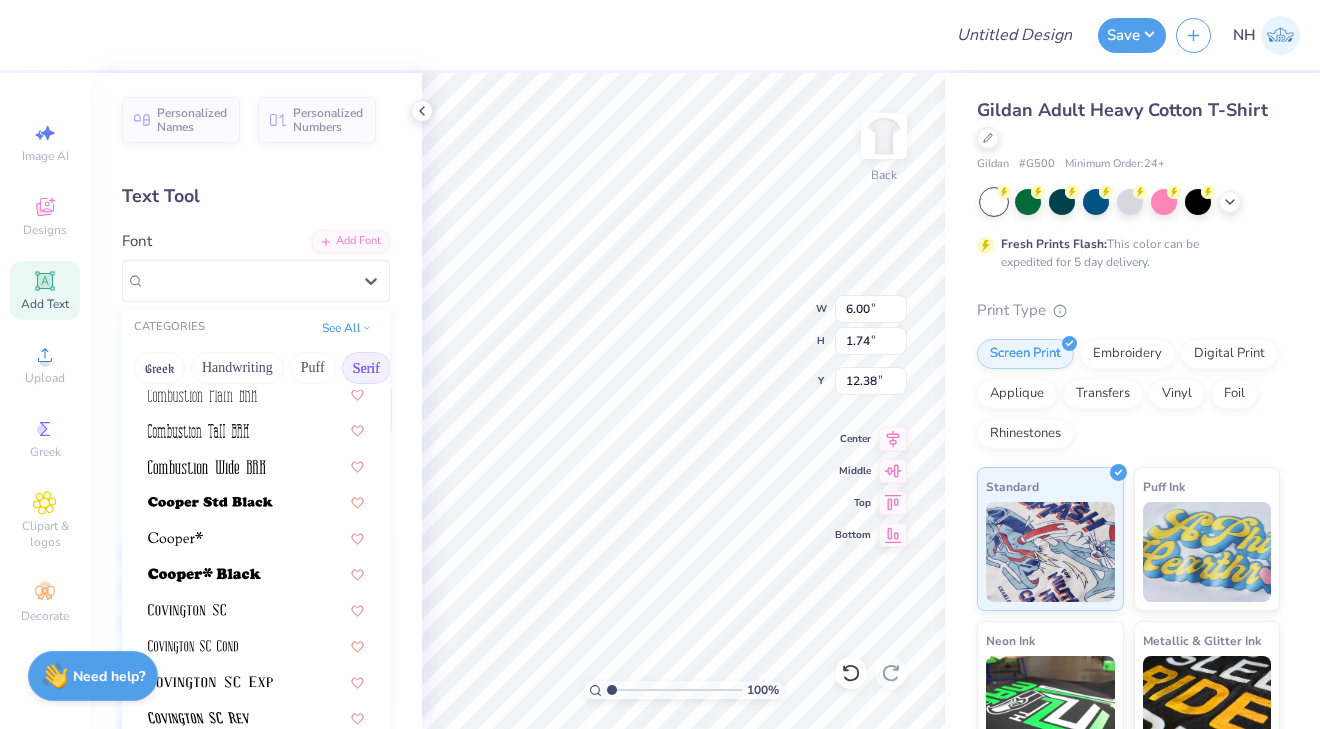scroll, scrollTop: 812, scrollLeft: 0, axis: vertical 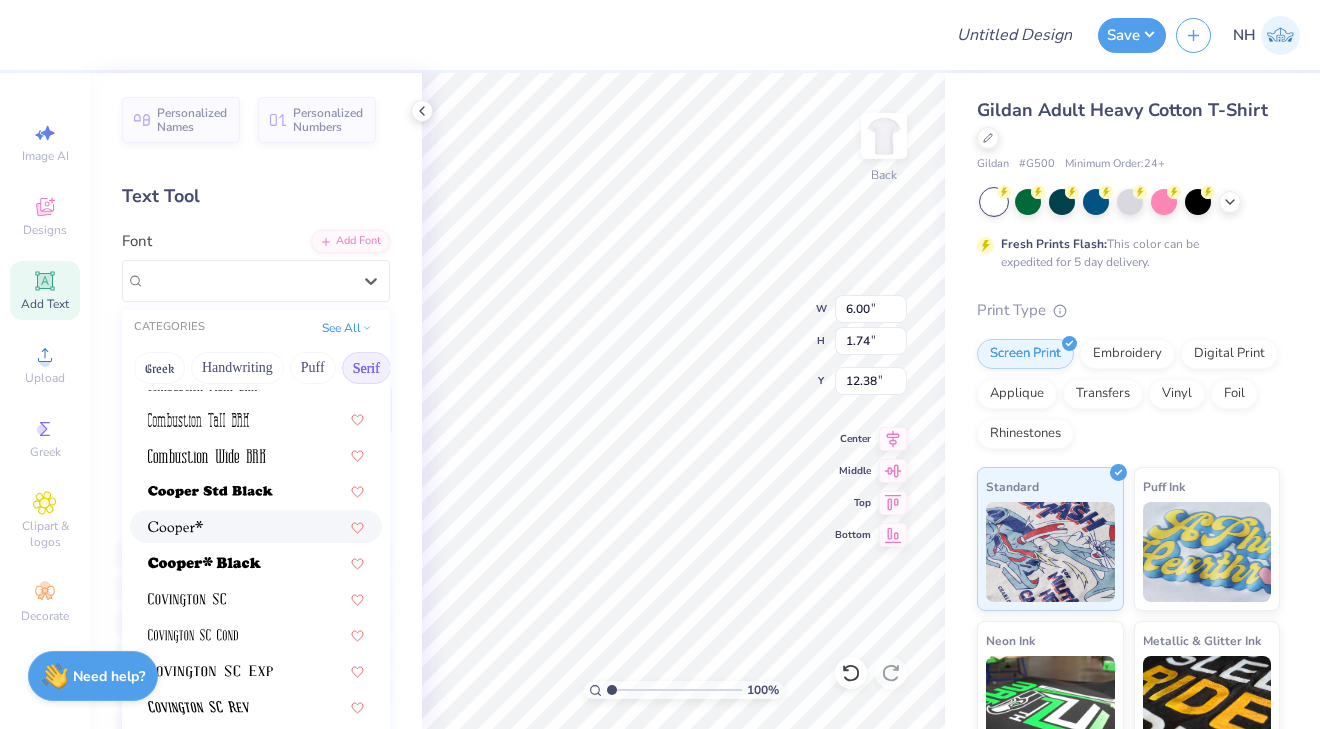 click at bounding box center [256, 526] 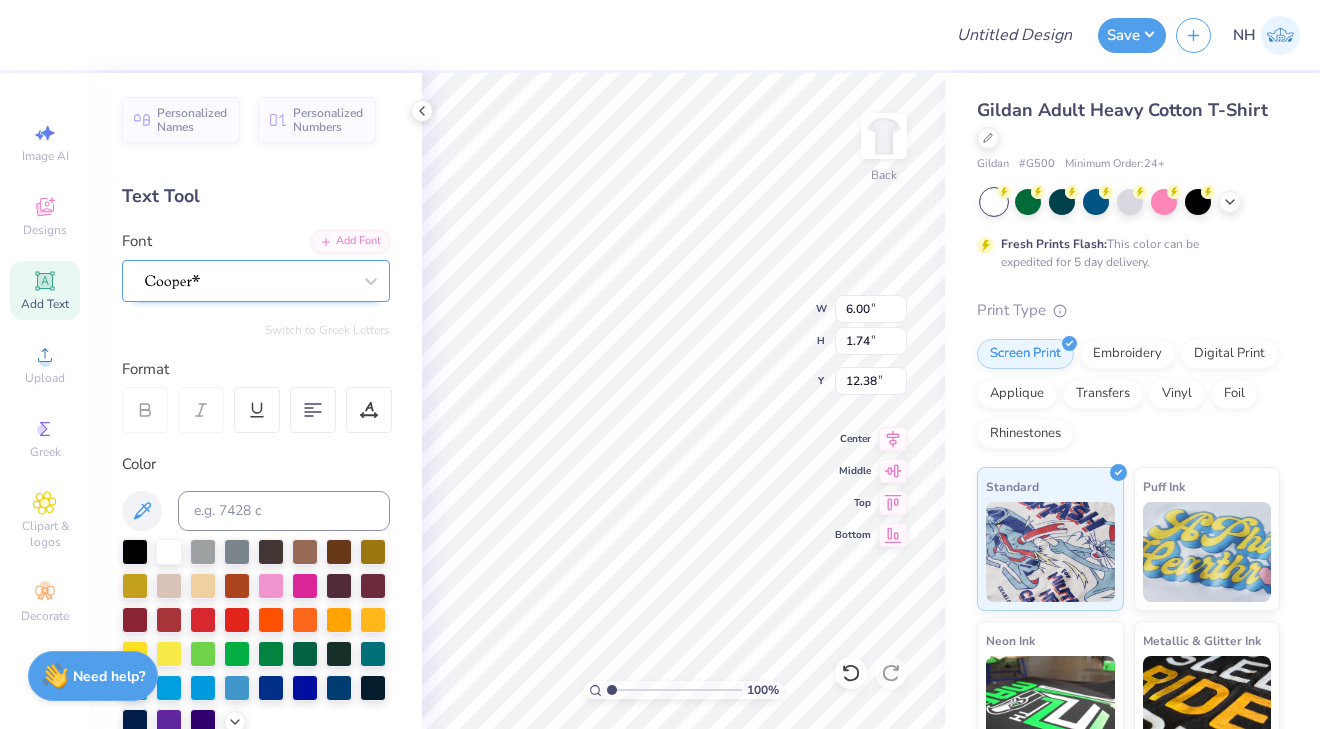 click at bounding box center [248, 280] 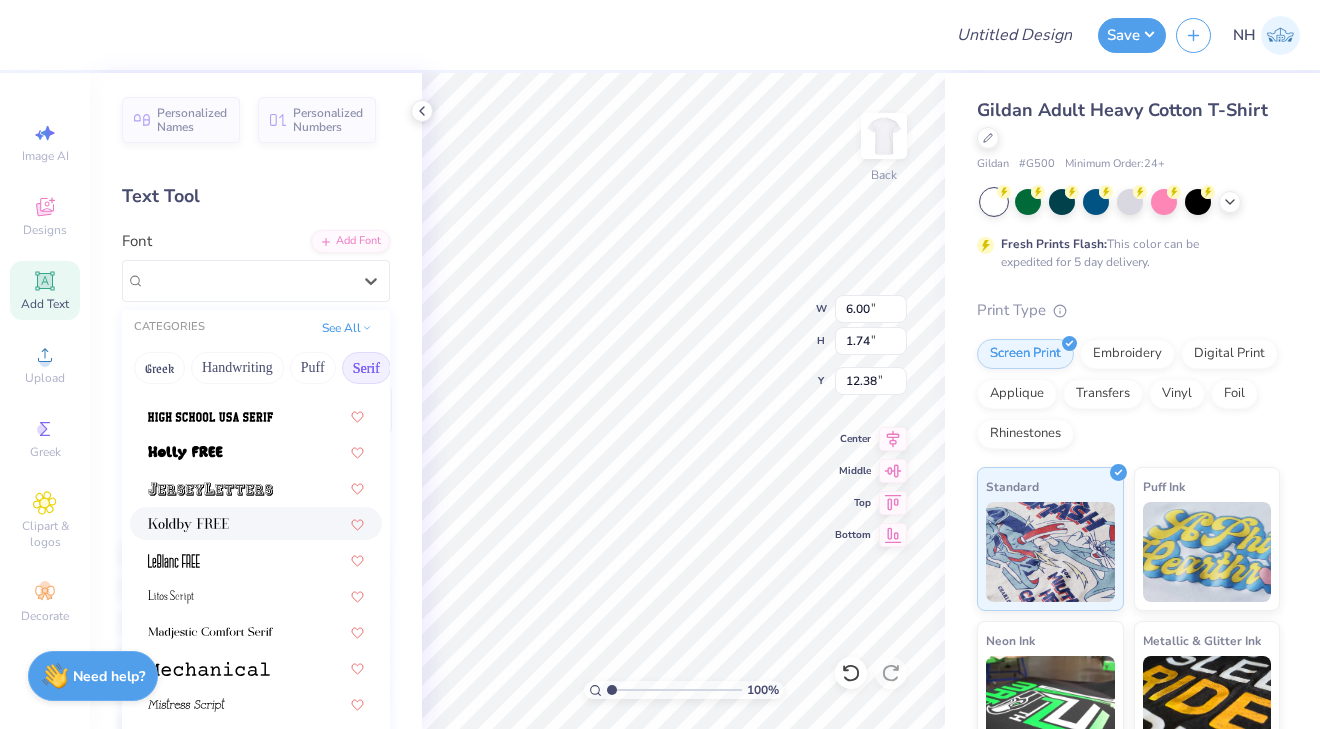 scroll, scrollTop: 2290, scrollLeft: 0, axis: vertical 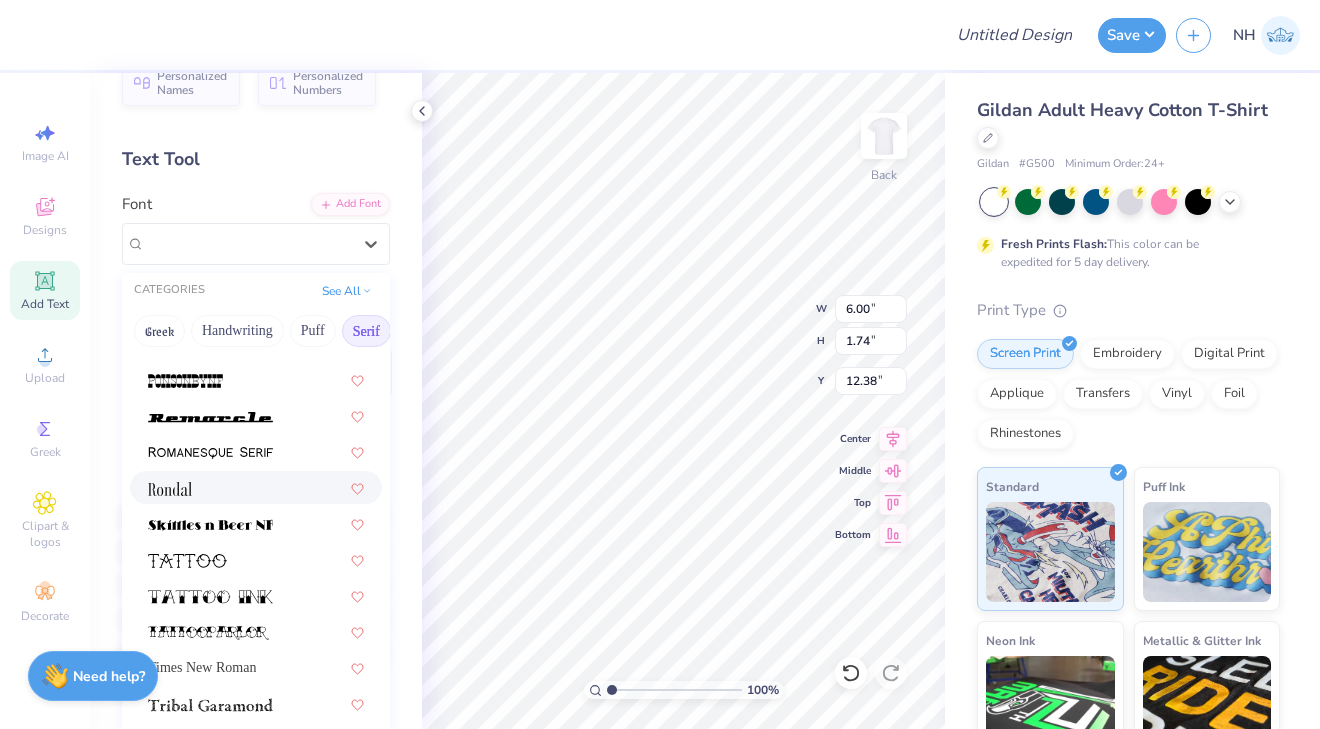 click at bounding box center [256, 487] 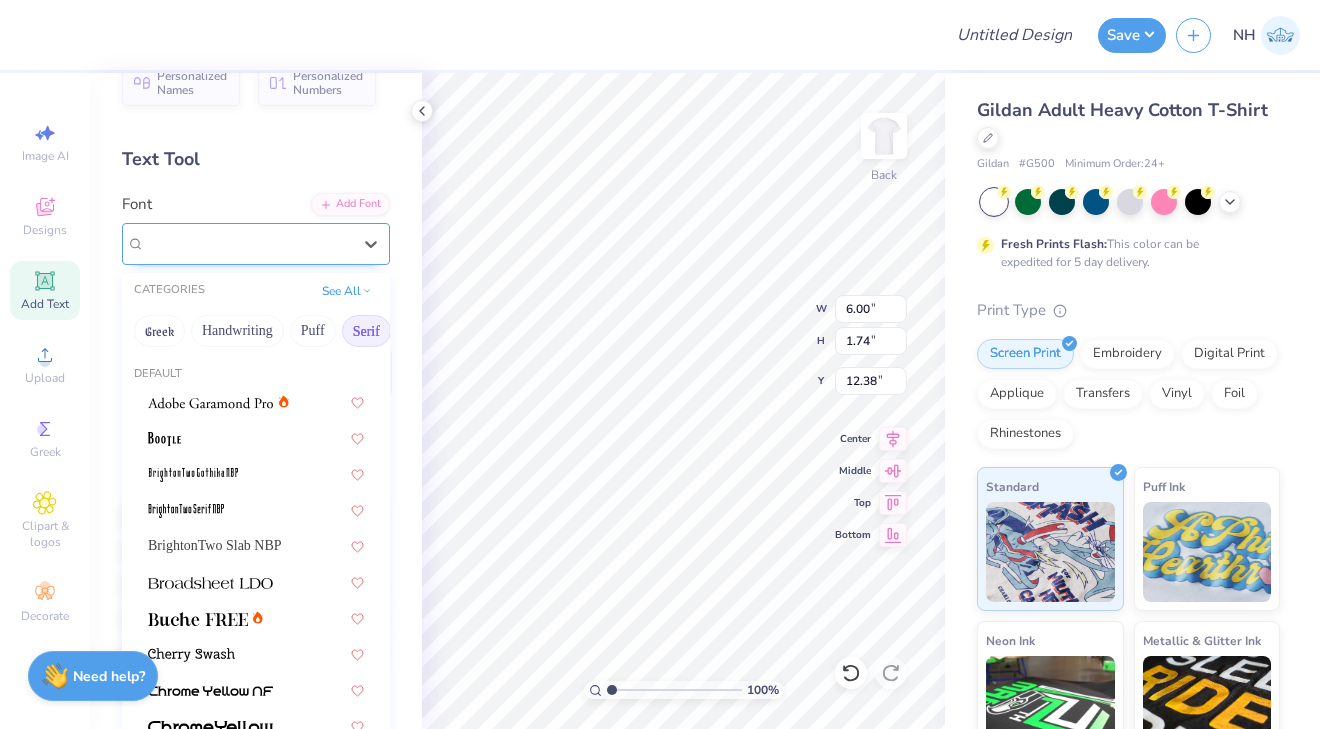click on "Rondal" at bounding box center (248, 243) 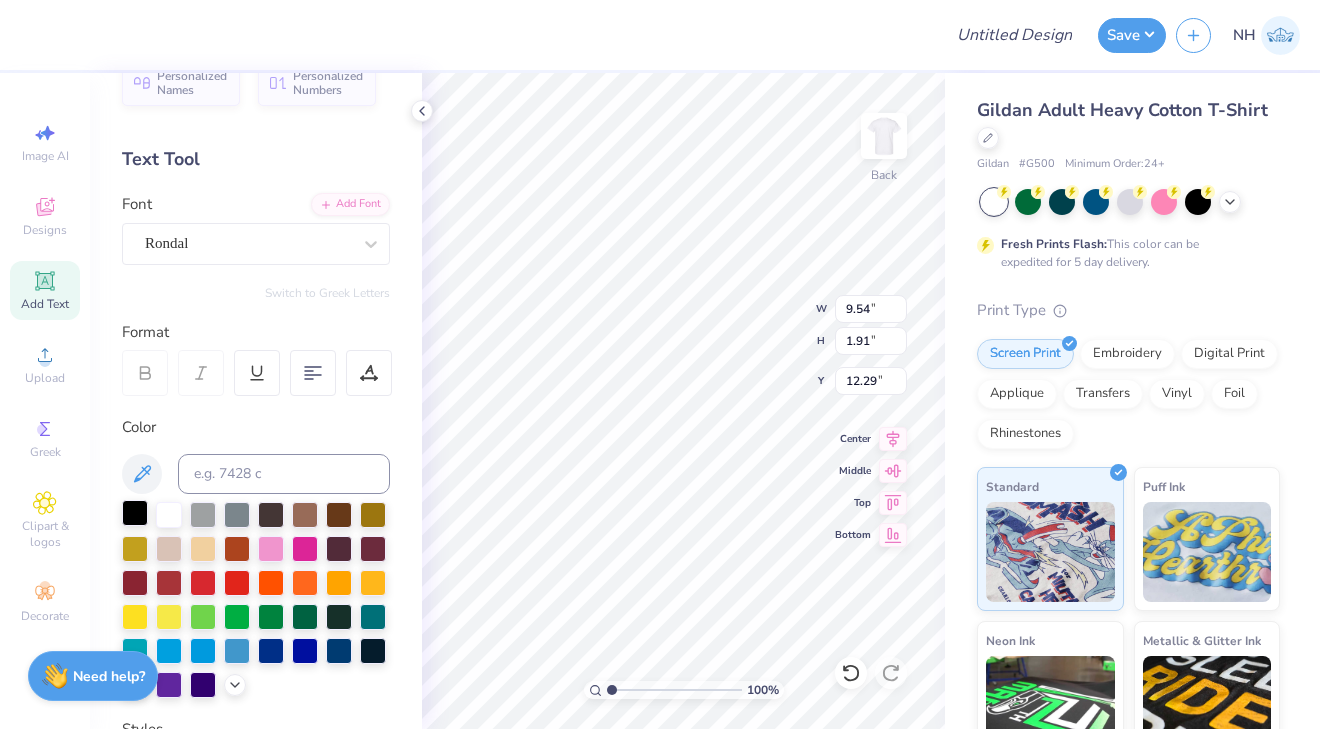 click at bounding box center [135, 513] 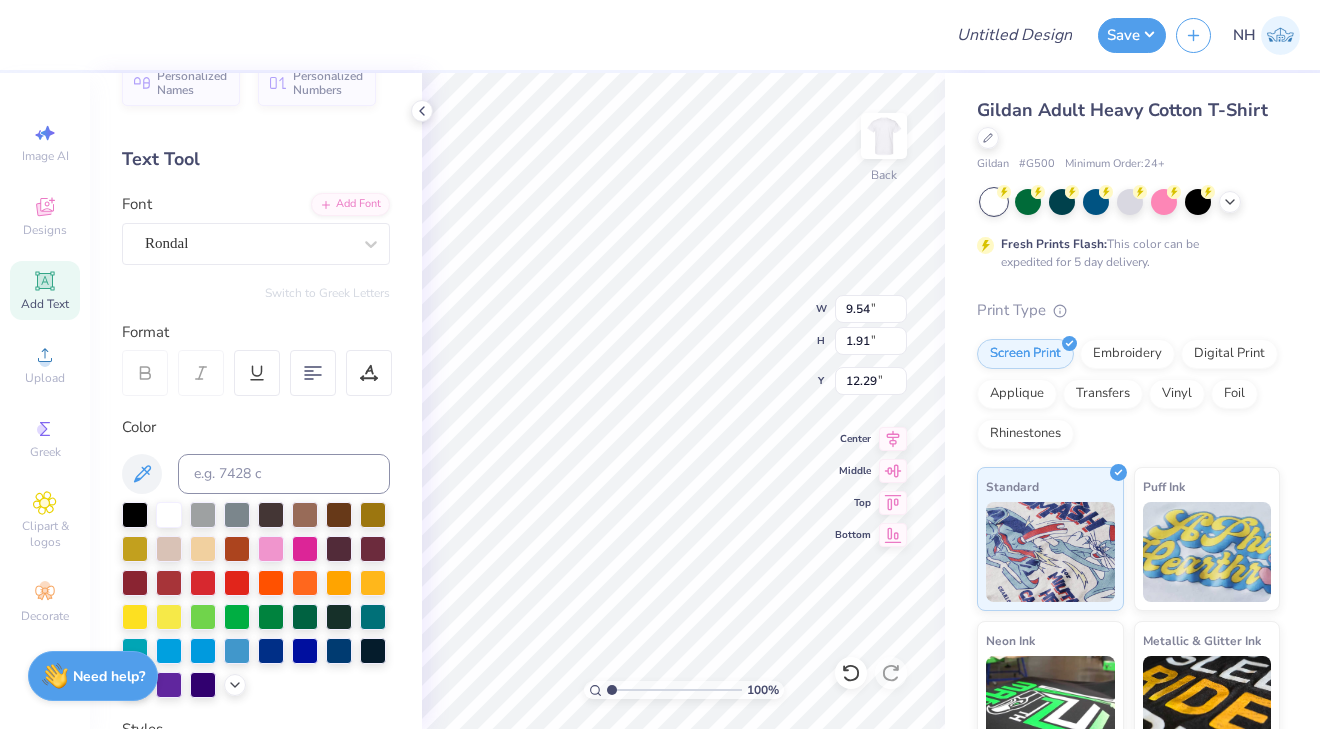type on "5.98" 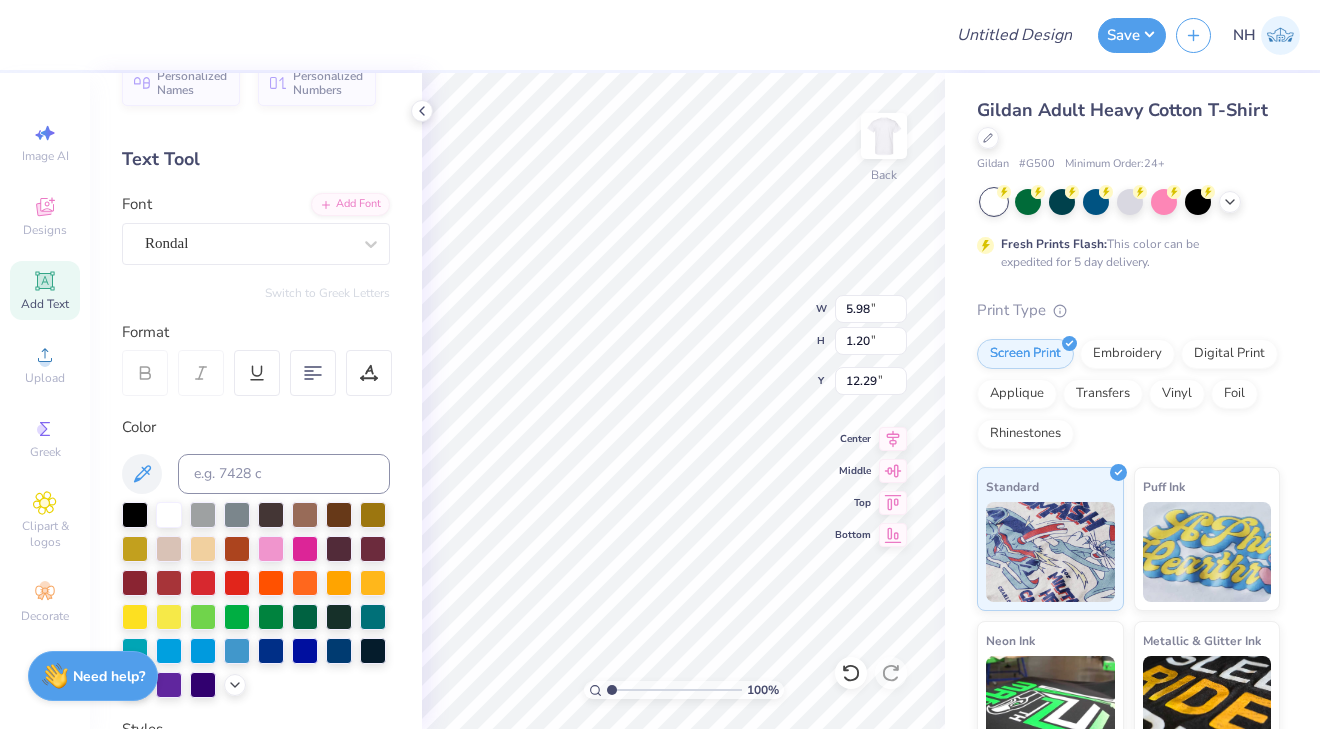 type on "8.99" 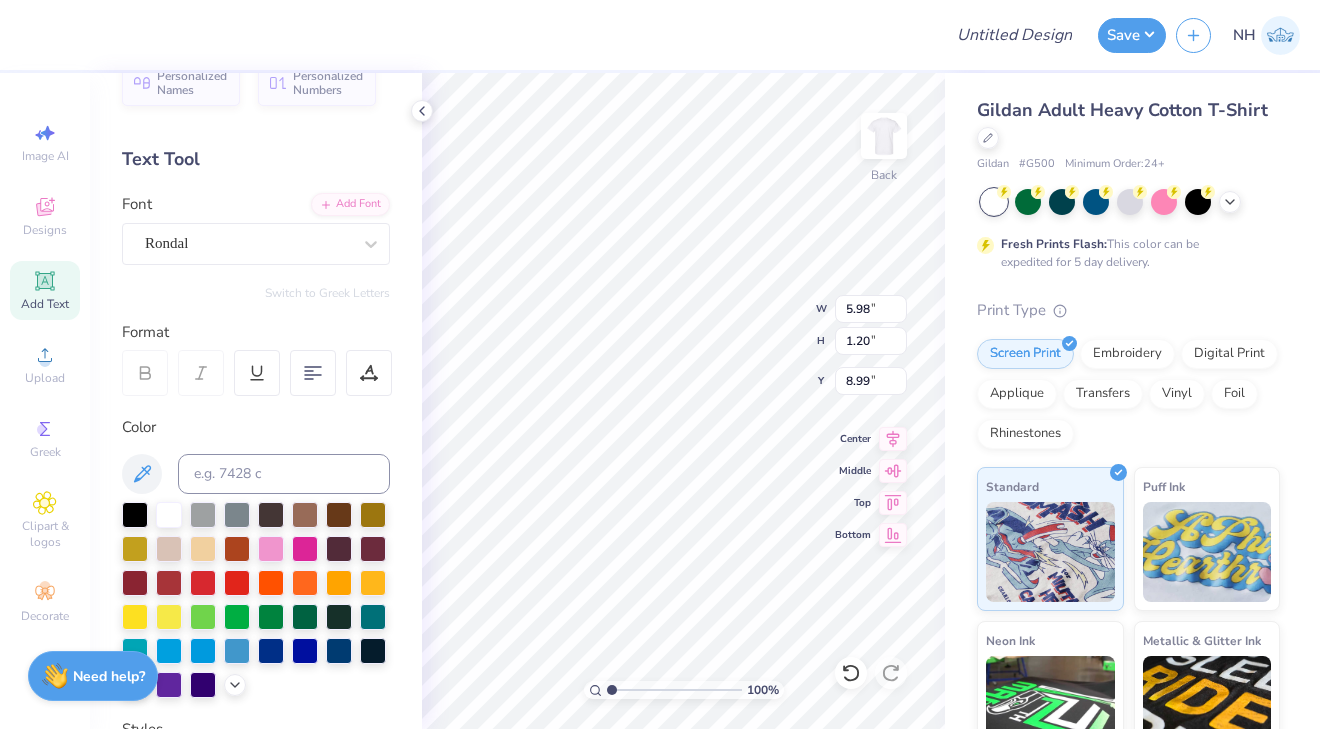 type on "8.59" 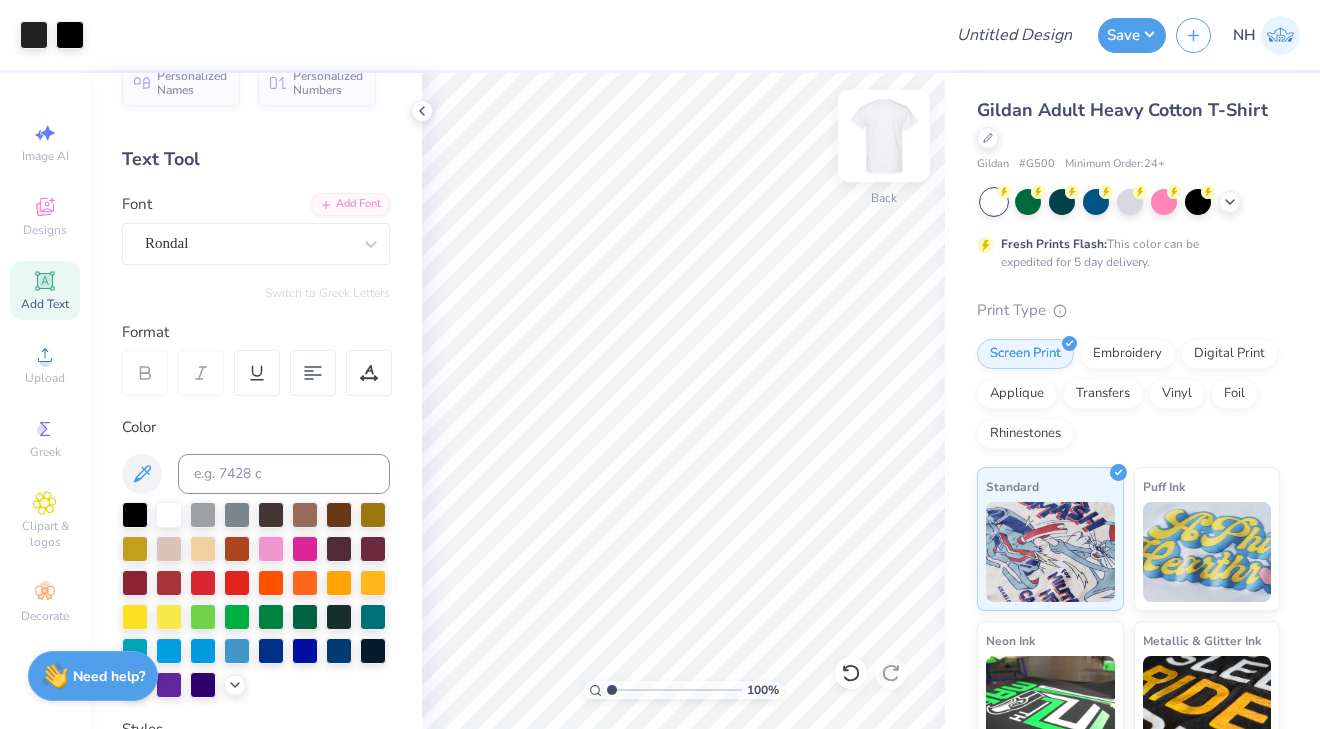 click at bounding box center [884, 136] 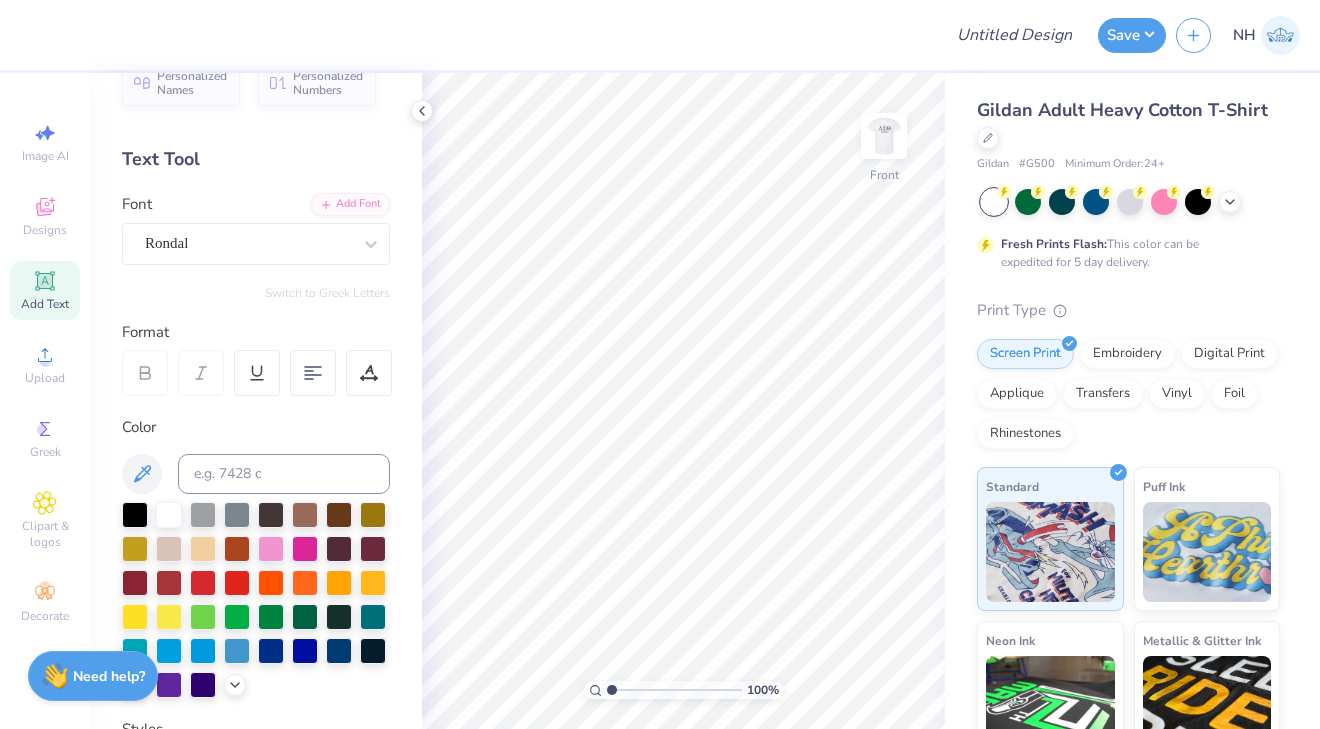 click on "Add Text" at bounding box center (45, 304) 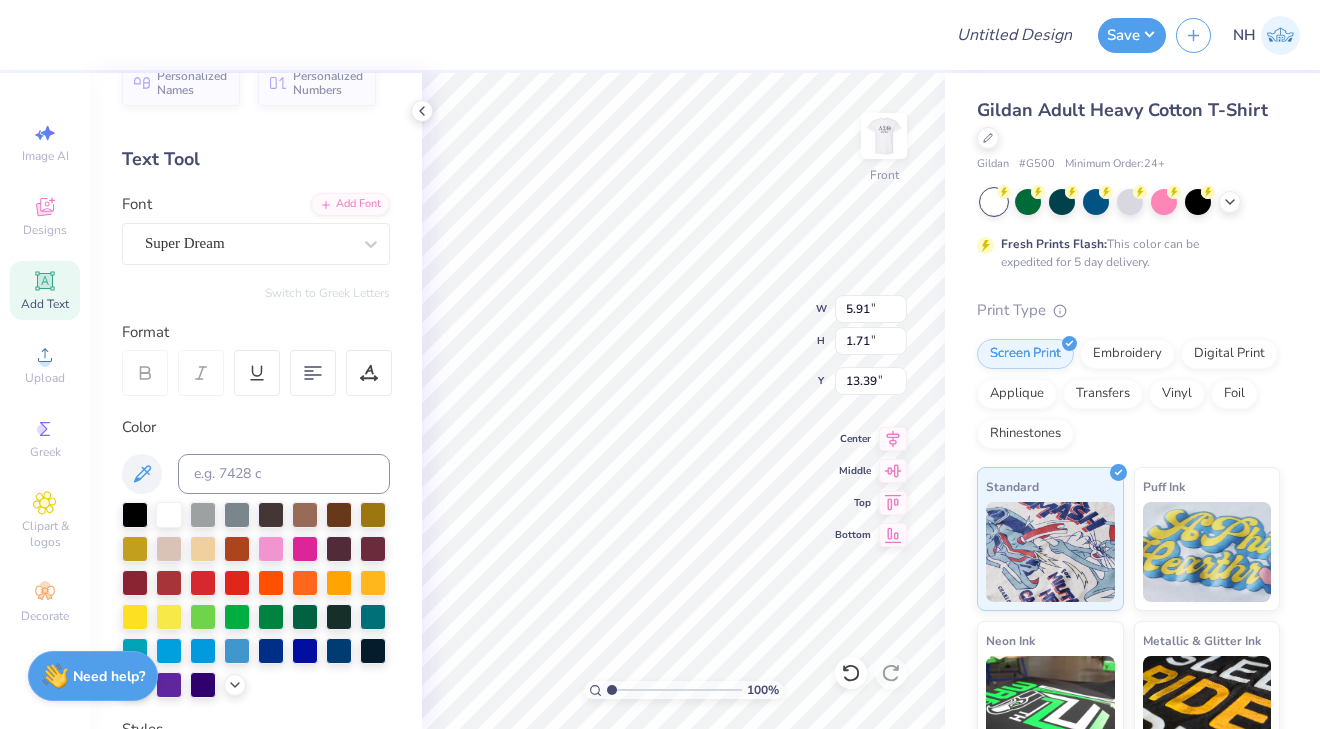 scroll, scrollTop: 0, scrollLeft: 6, axis: horizontal 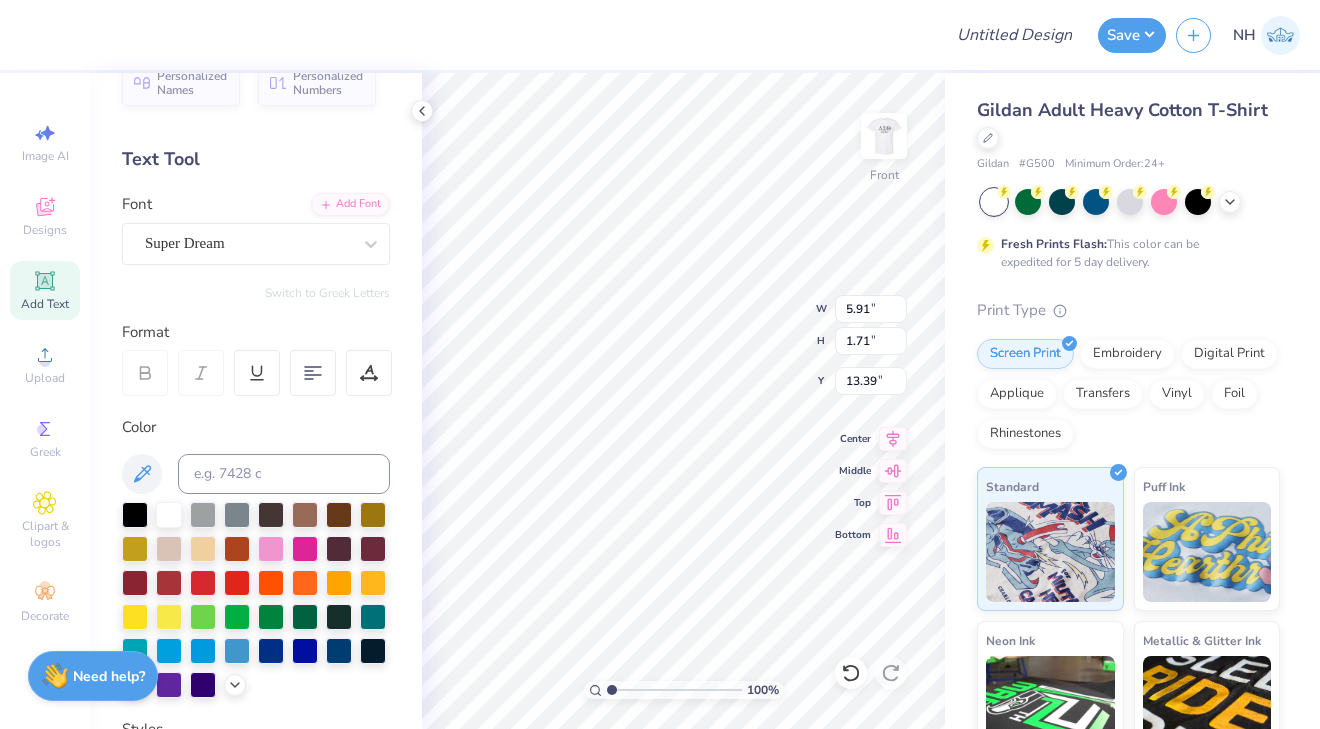 type on "DST Charity Bash" 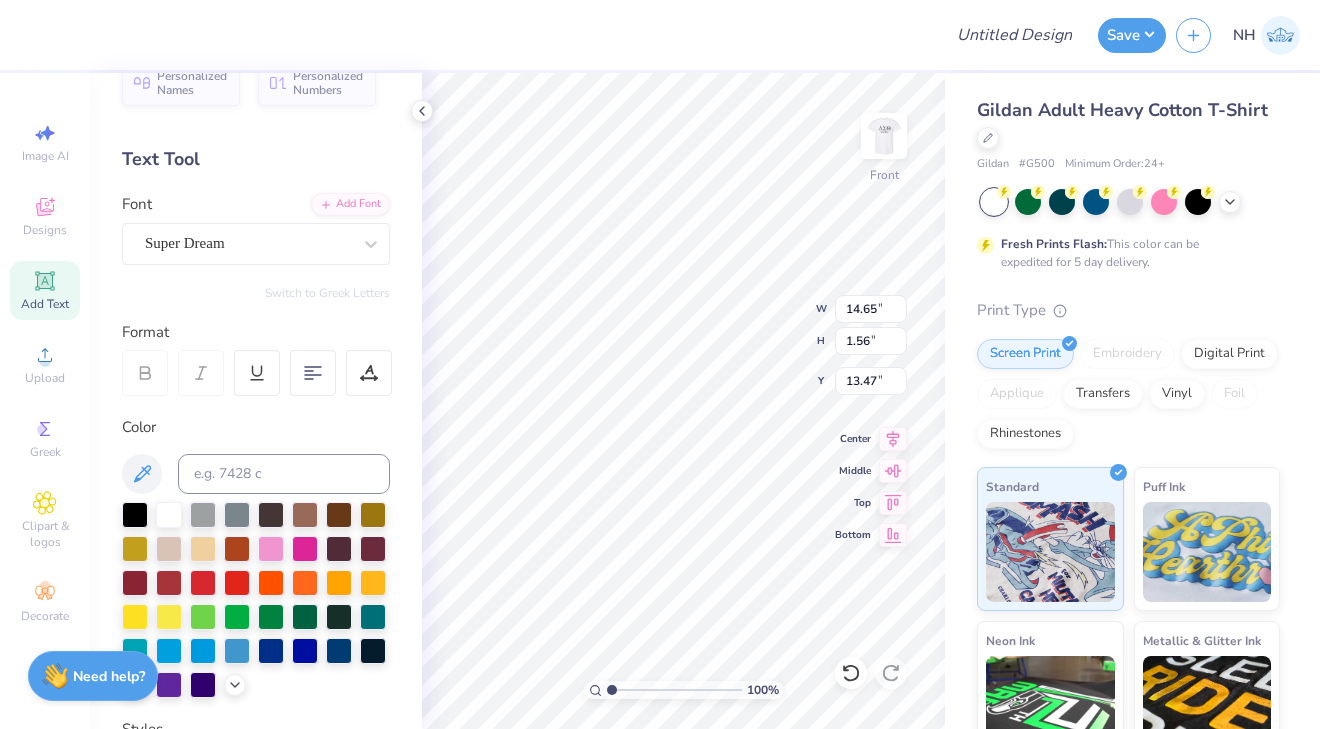 type on "12.02" 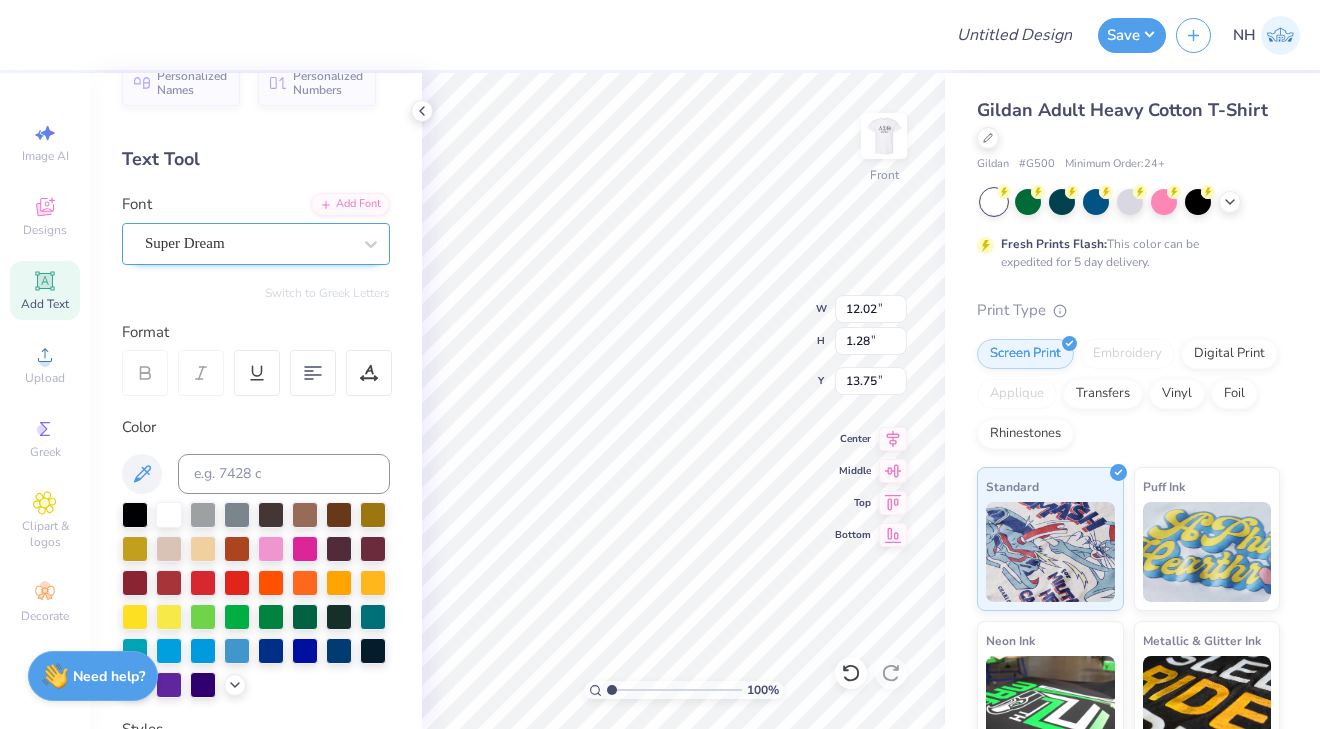 click on "Super Dream" at bounding box center (248, 243) 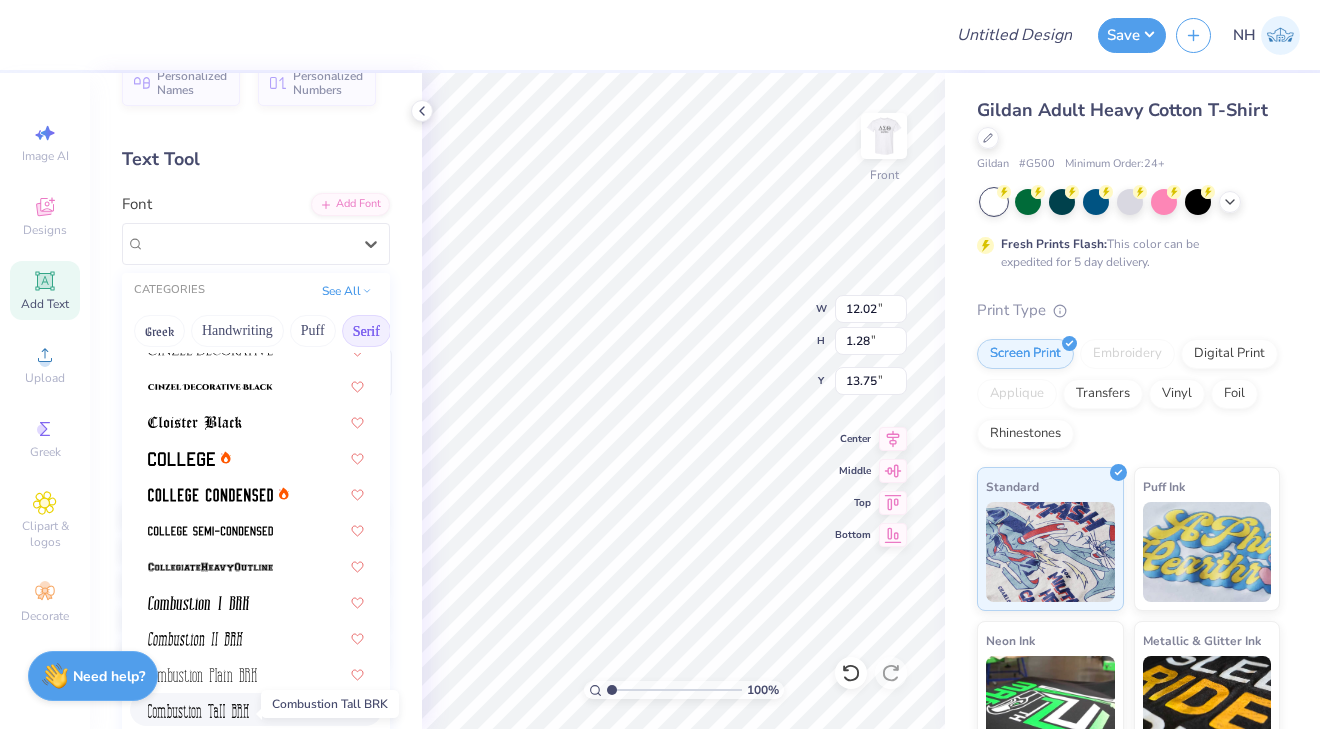 scroll, scrollTop: 480, scrollLeft: 0, axis: vertical 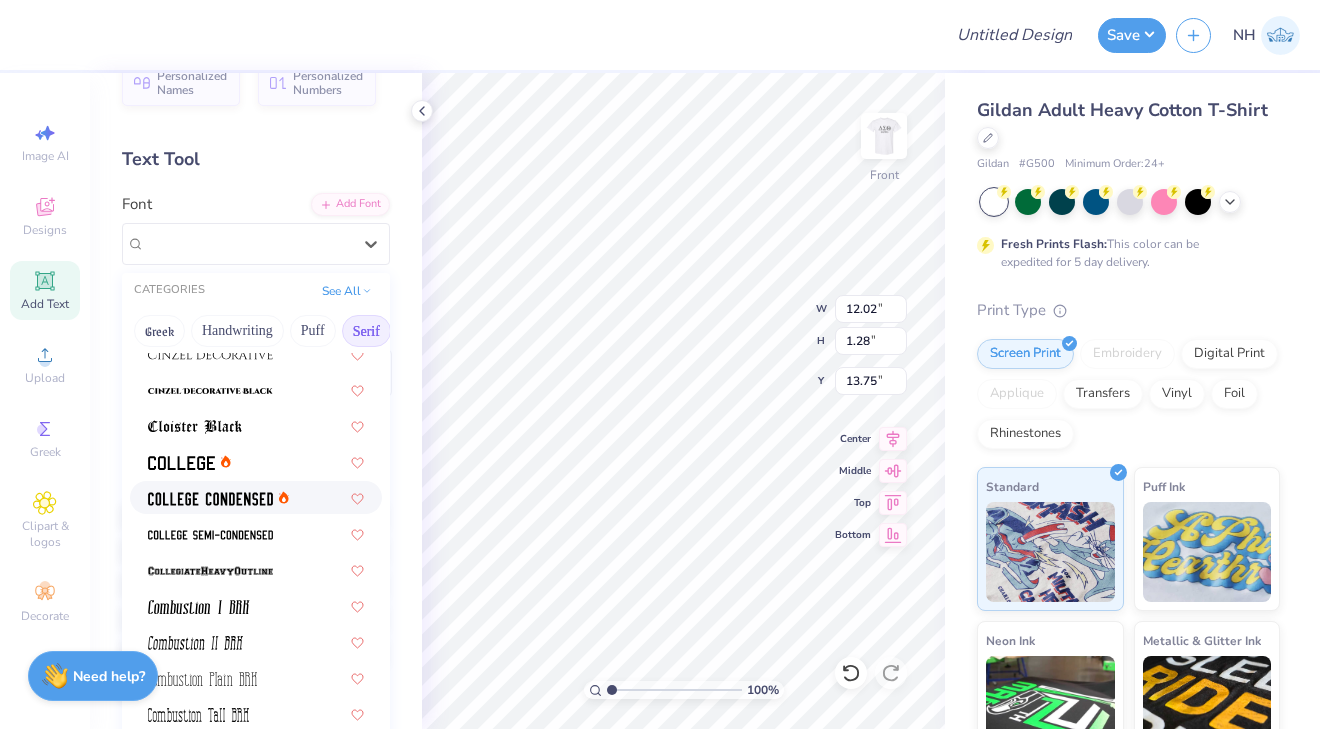 click at bounding box center (210, 497) 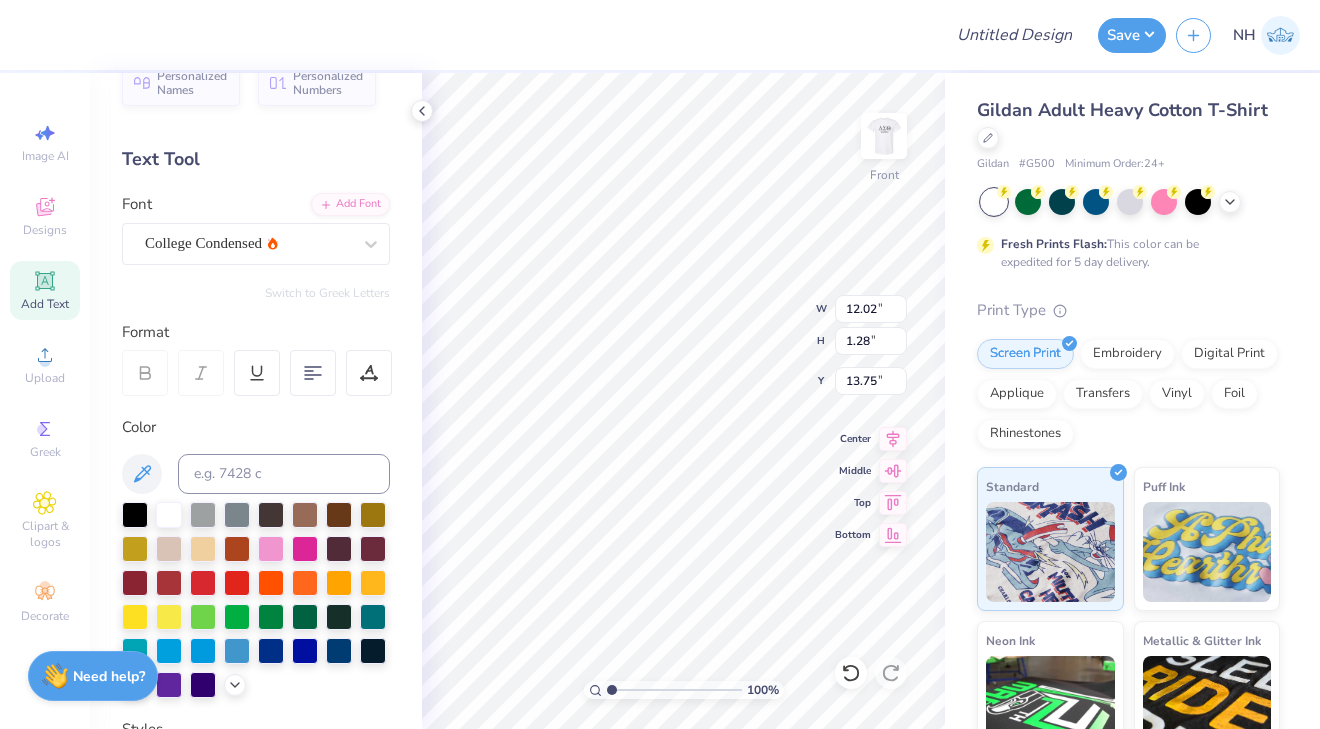 type on "9.12" 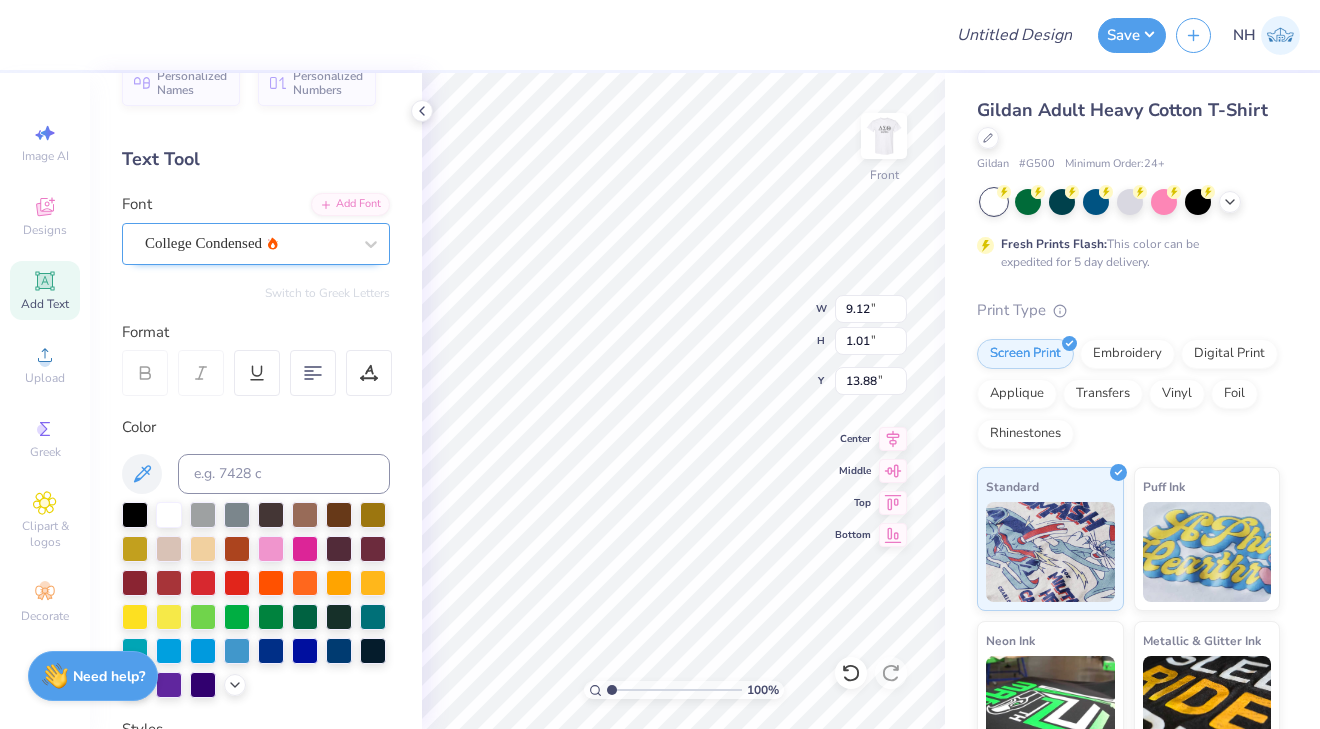 click on "College Condensed" at bounding box center [248, 243] 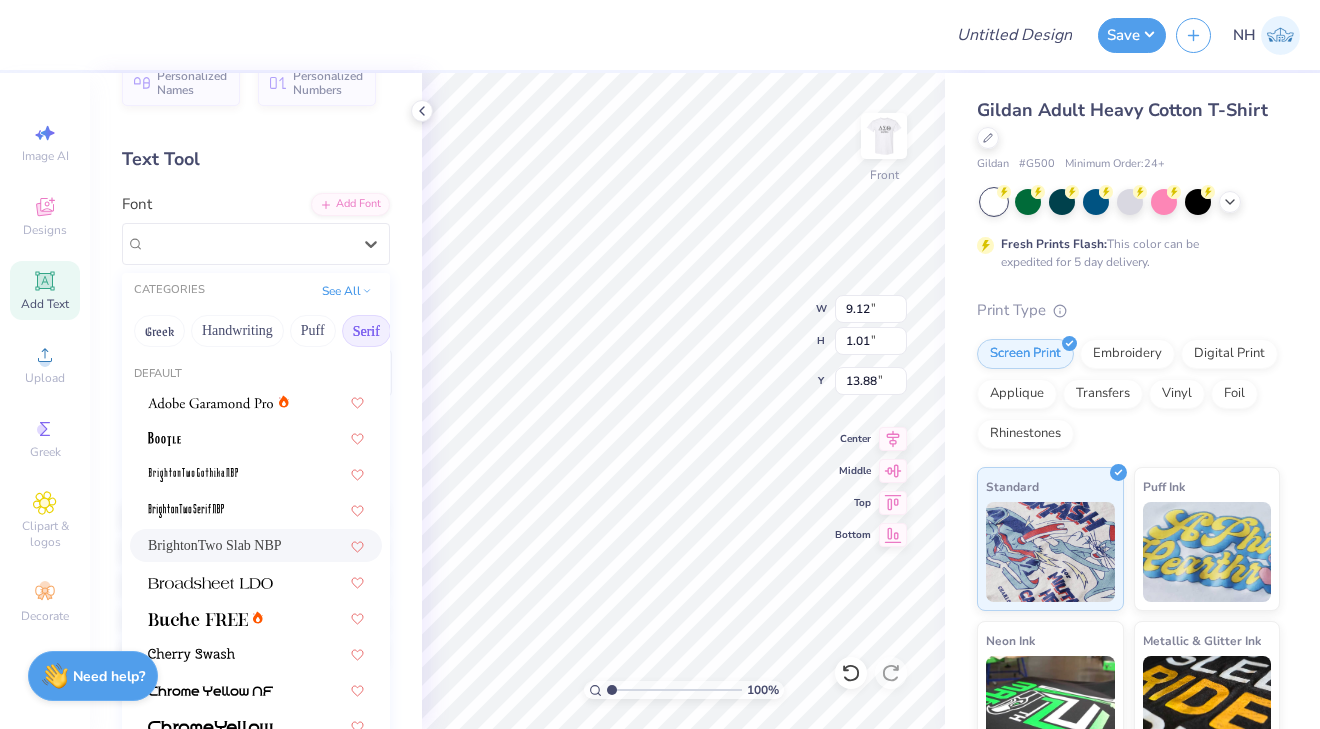 click on "BrightonTwo Slab NBP" at bounding box center (256, 545) 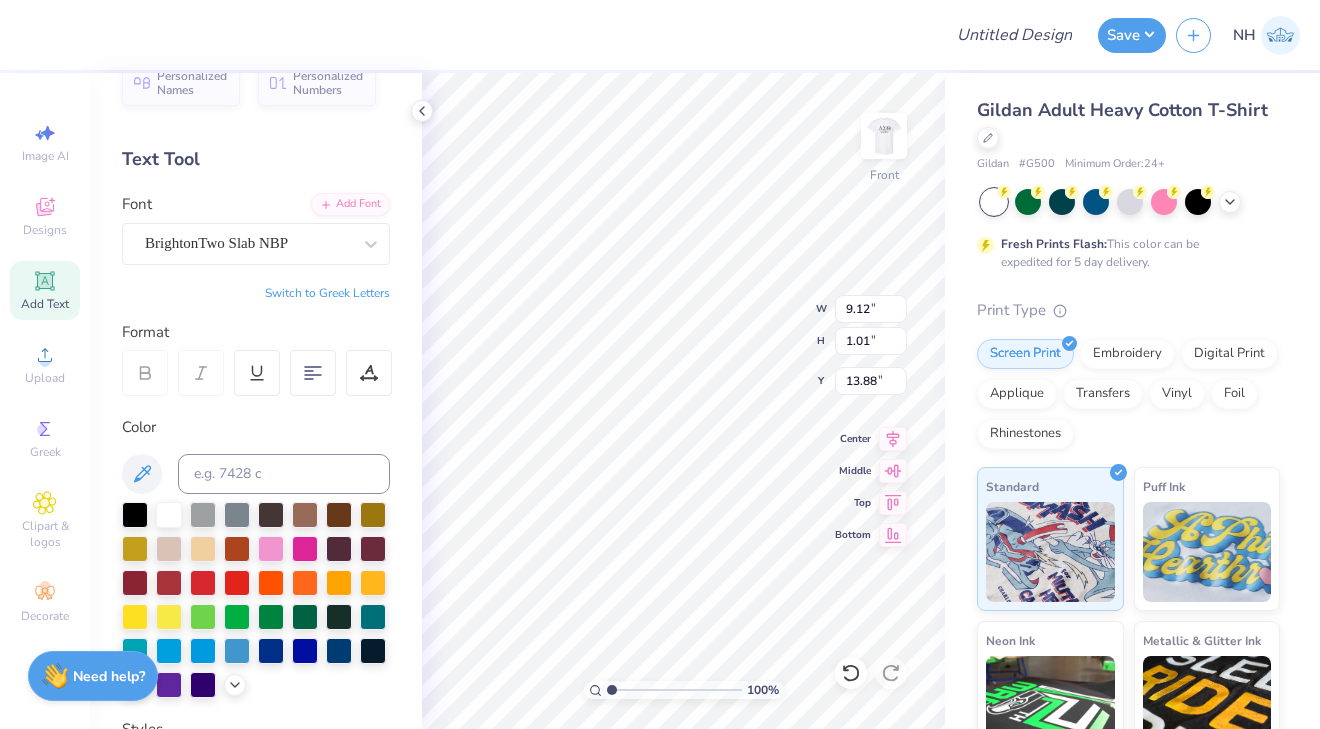 type on "5.75" 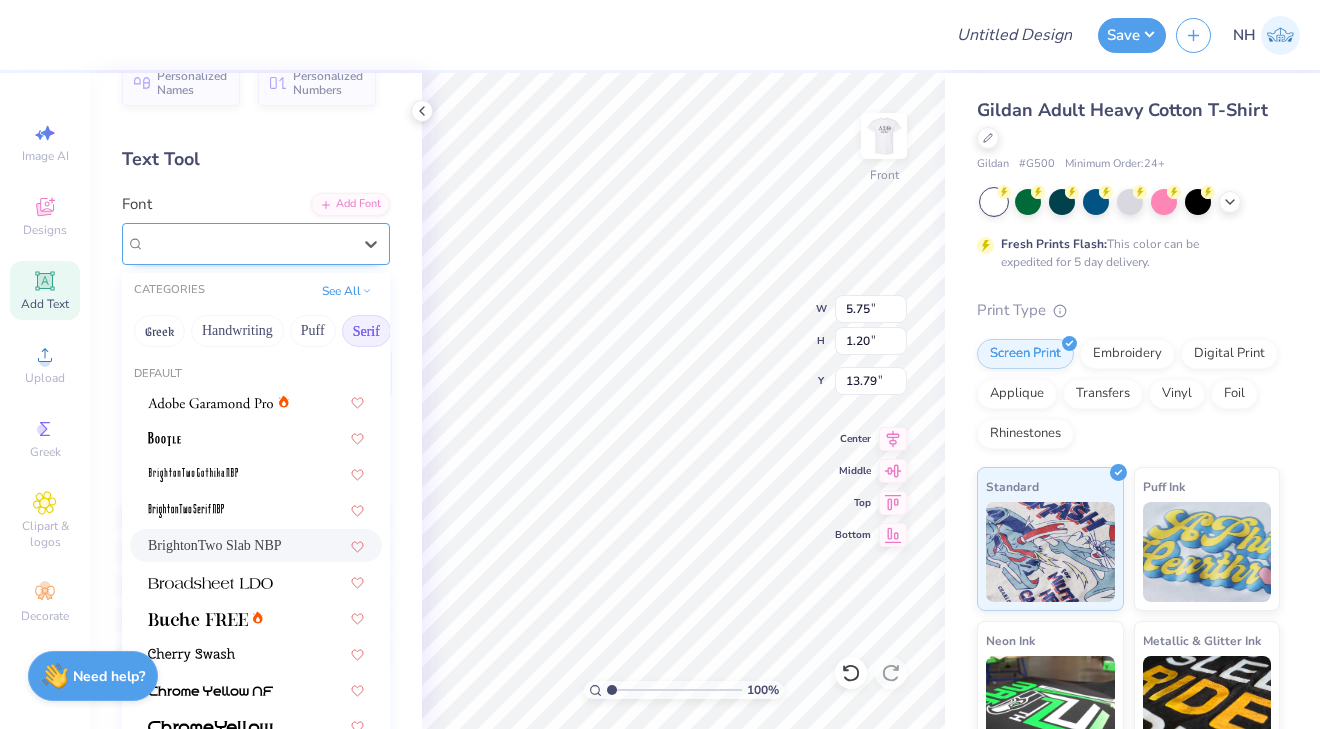 click on "BrightonTwo Slab NBP" at bounding box center (256, 244) 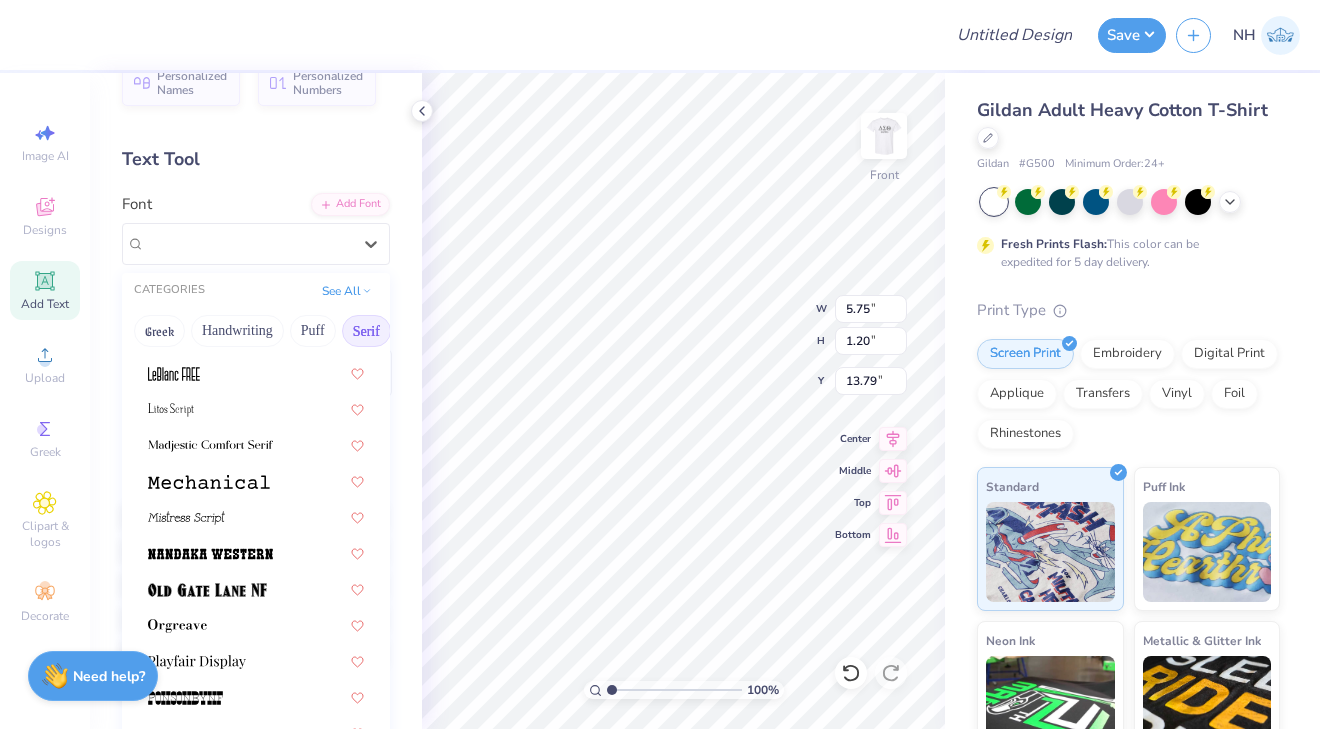 scroll, scrollTop: 2290, scrollLeft: 0, axis: vertical 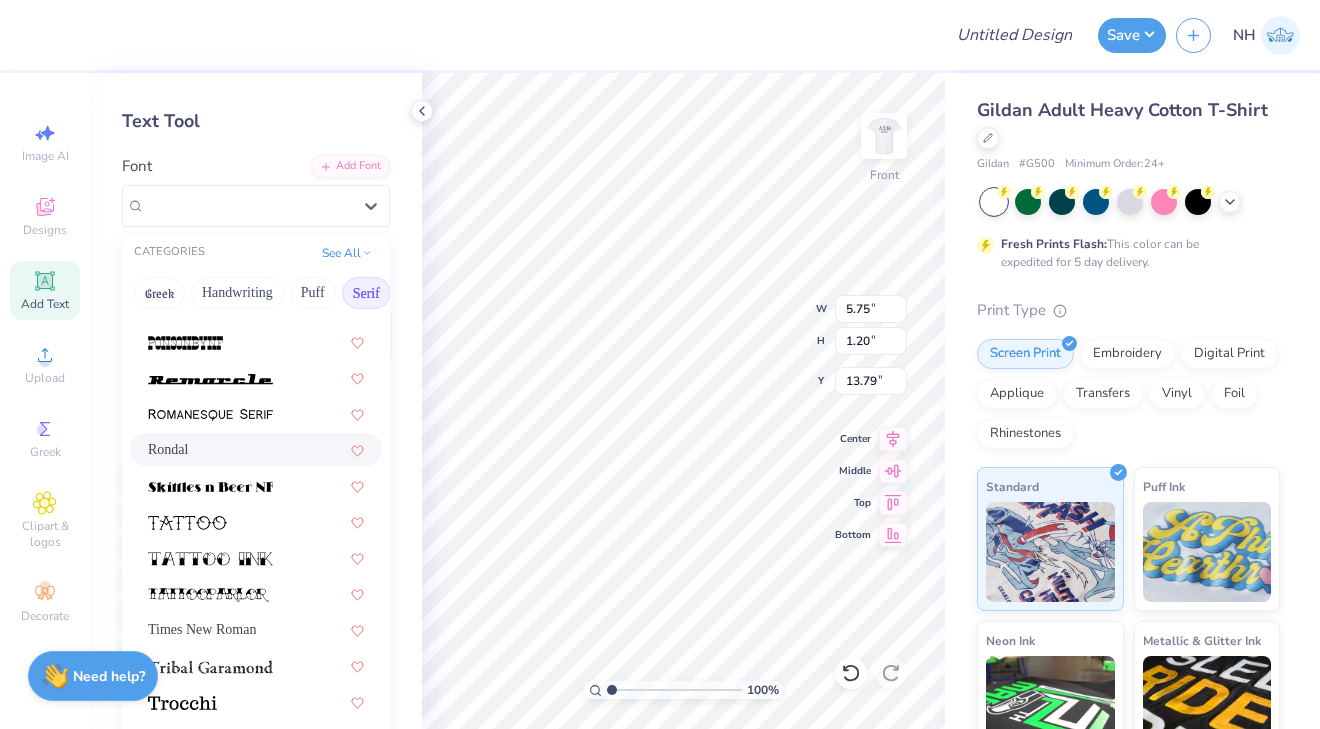 click on "Rondal" at bounding box center (256, 449) 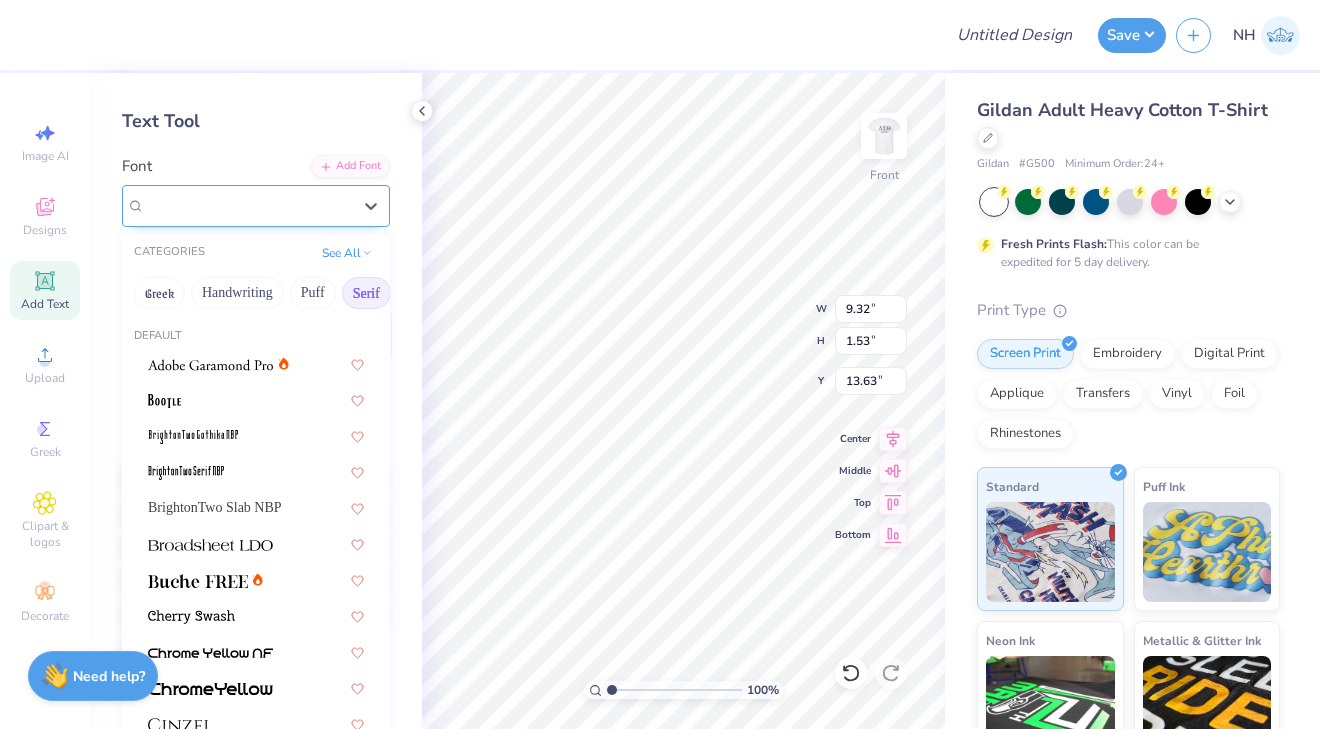 click on "Rondal" at bounding box center [248, 205] 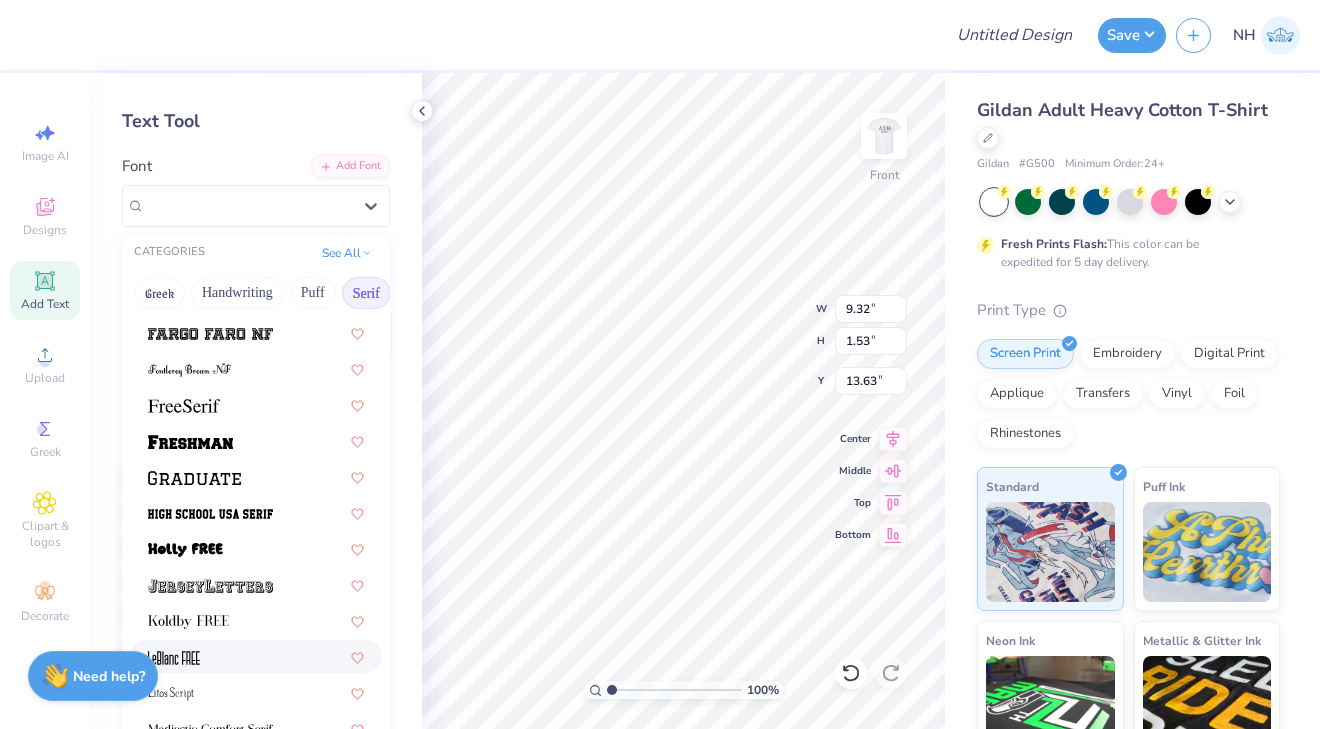 scroll, scrollTop: 2290, scrollLeft: 0, axis: vertical 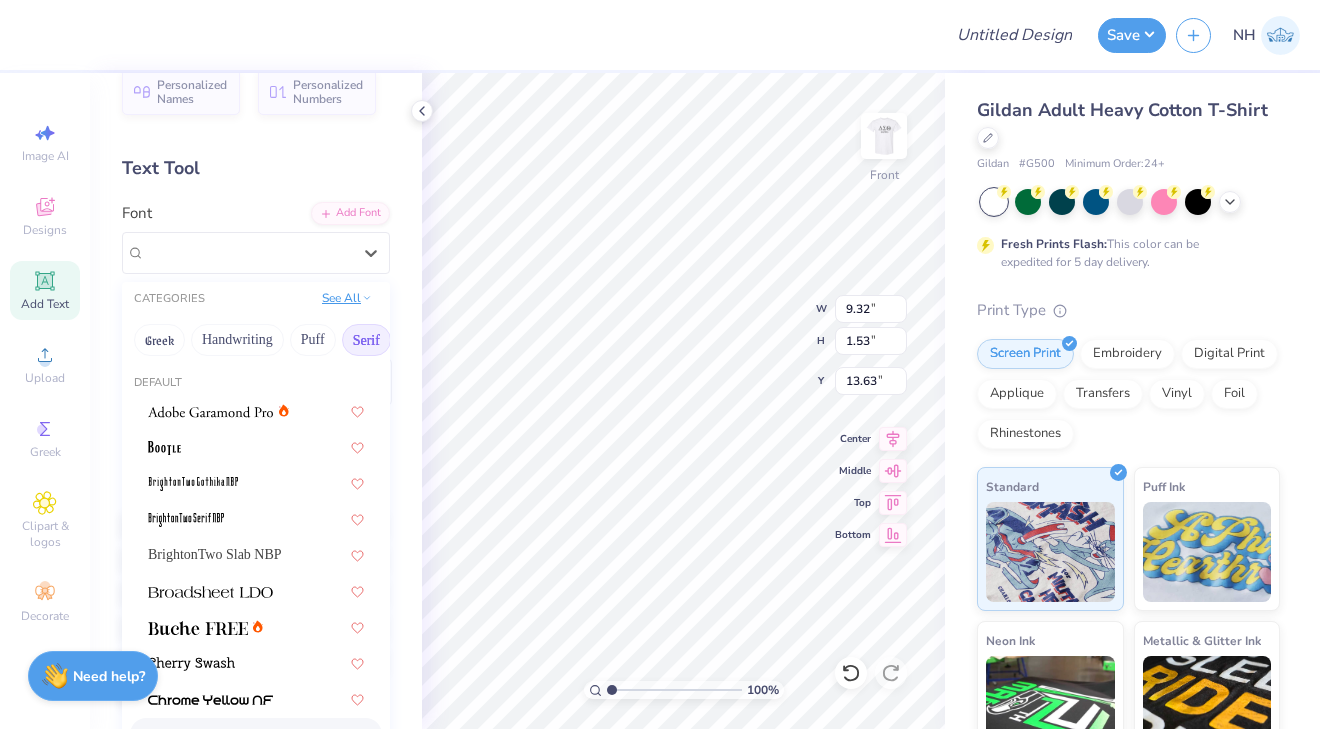 click on "See All" at bounding box center [347, 298] 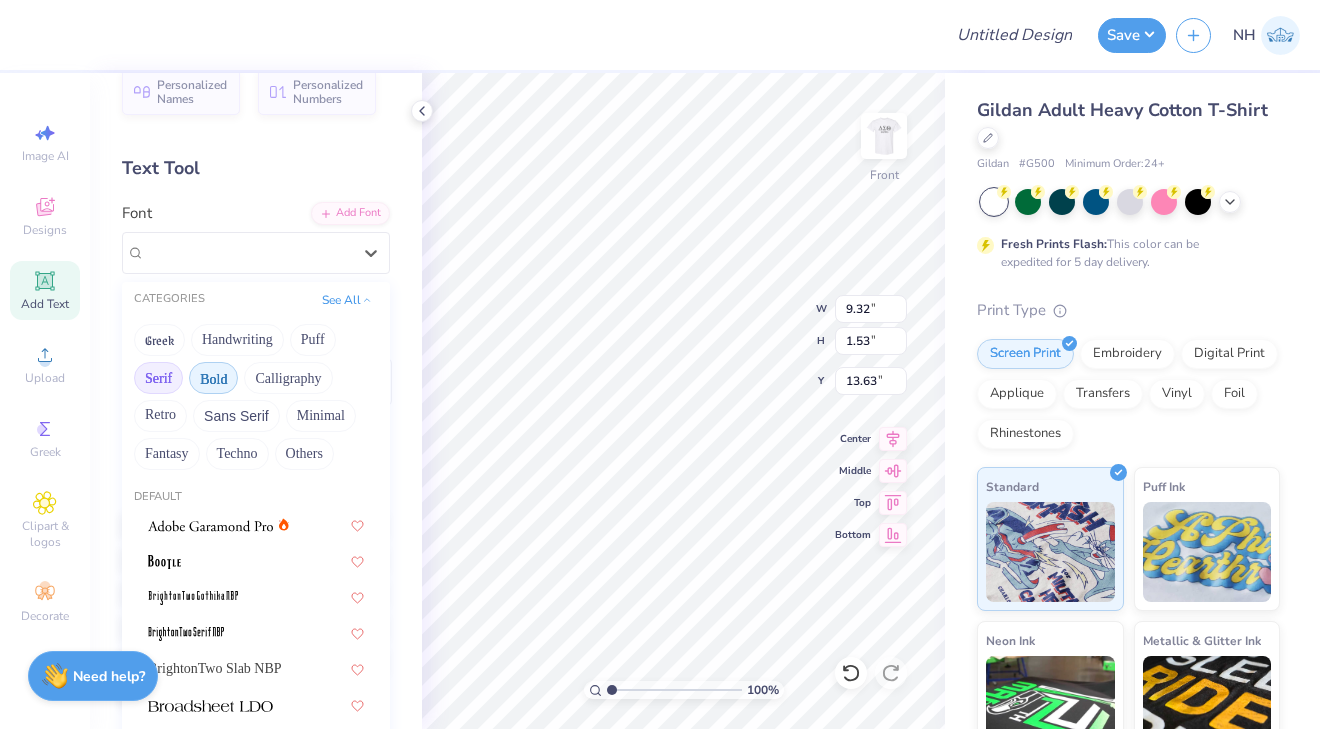 click on "Bold" at bounding box center [213, 378] 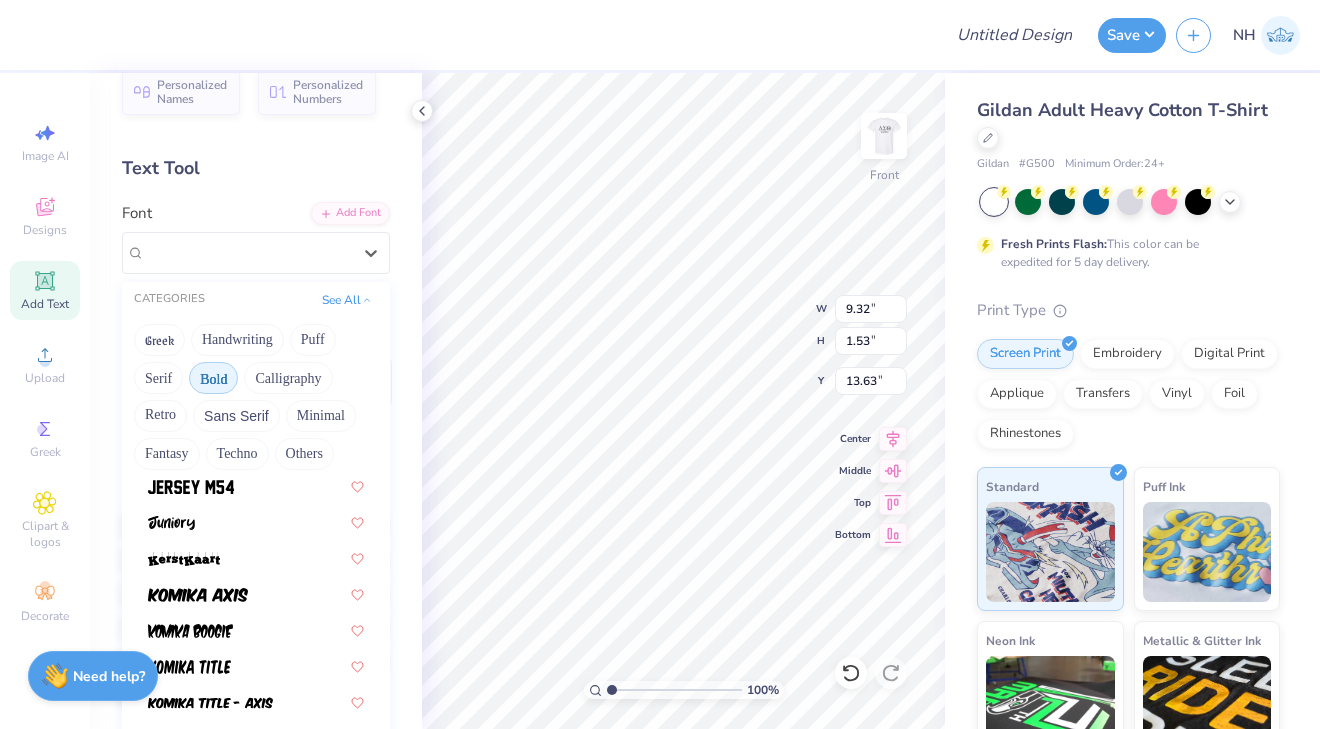 scroll, scrollTop: 1162, scrollLeft: 0, axis: vertical 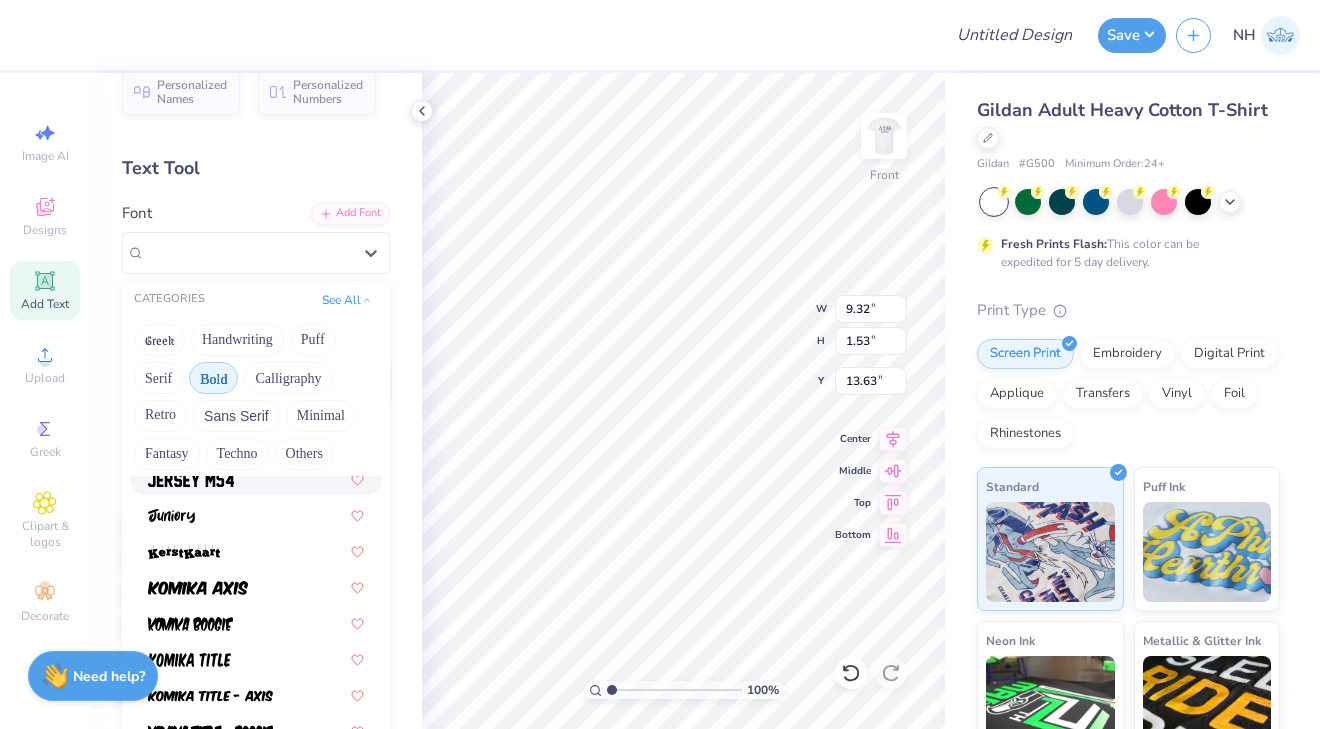 click on "Greek Handwriting Puff Serif Bold Calligraphy Retro Sans Serif Minimal Fantasy Techno Others" at bounding box center [256, 397] 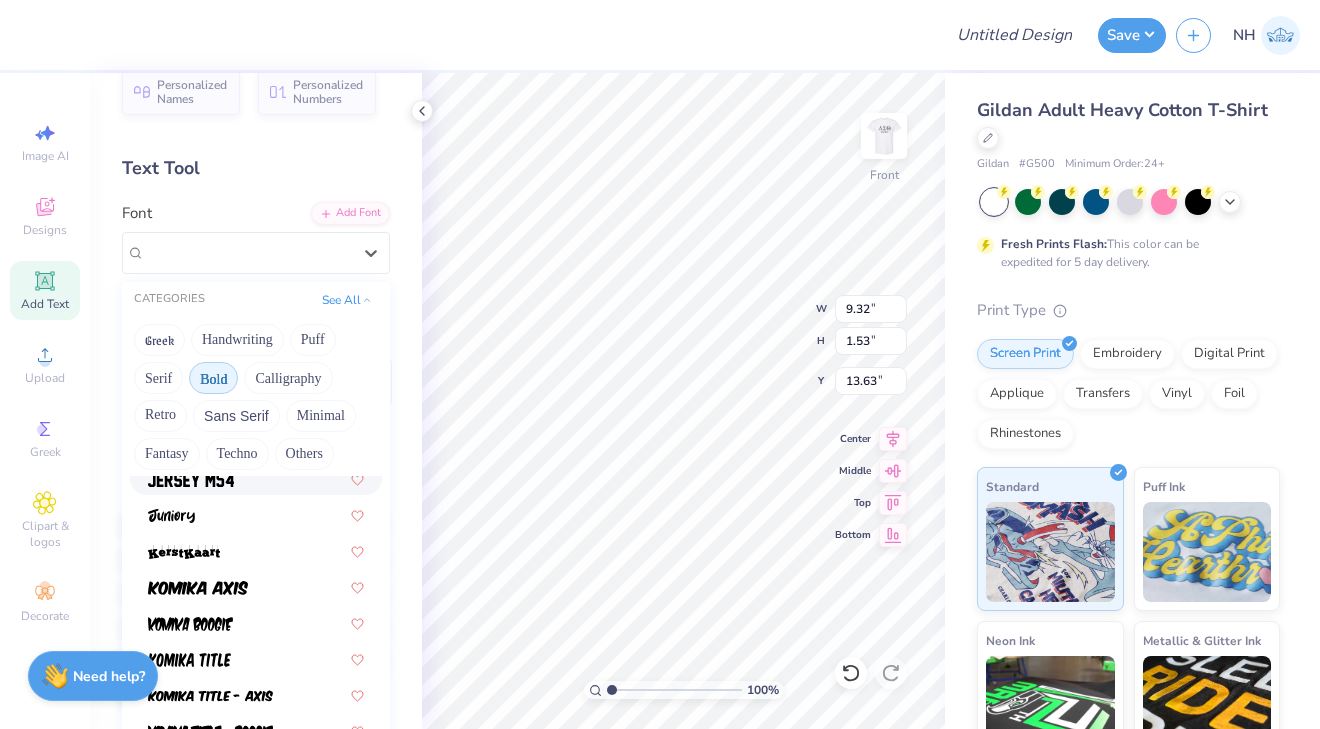 click at bounding box center [256, 478] 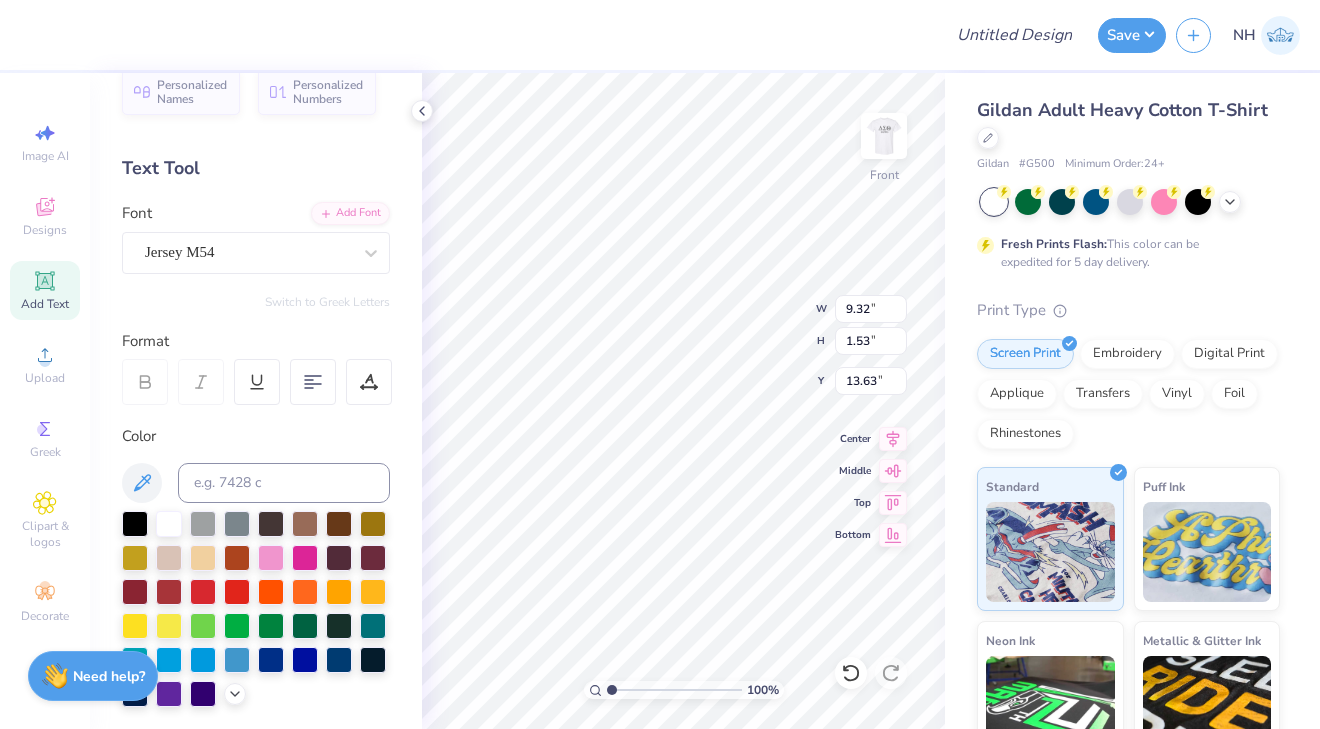 type on "10.92" 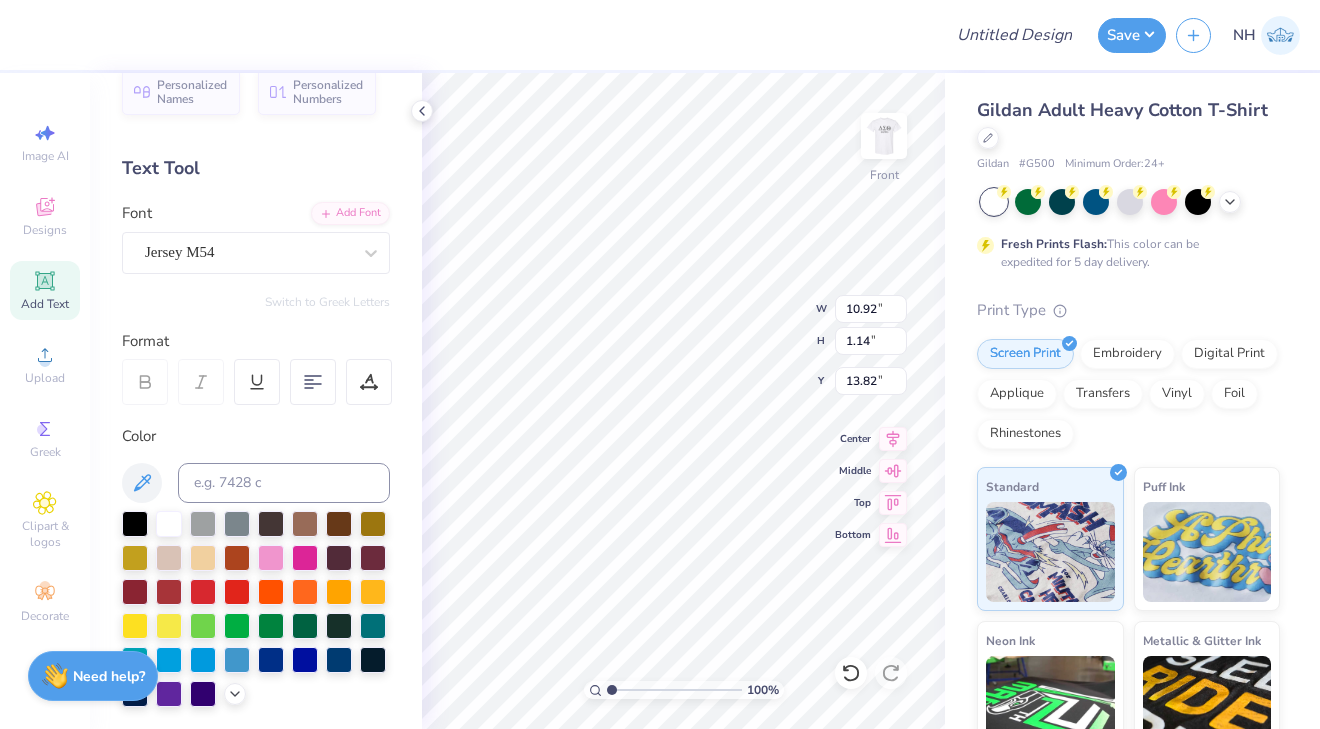 type on "6.90" 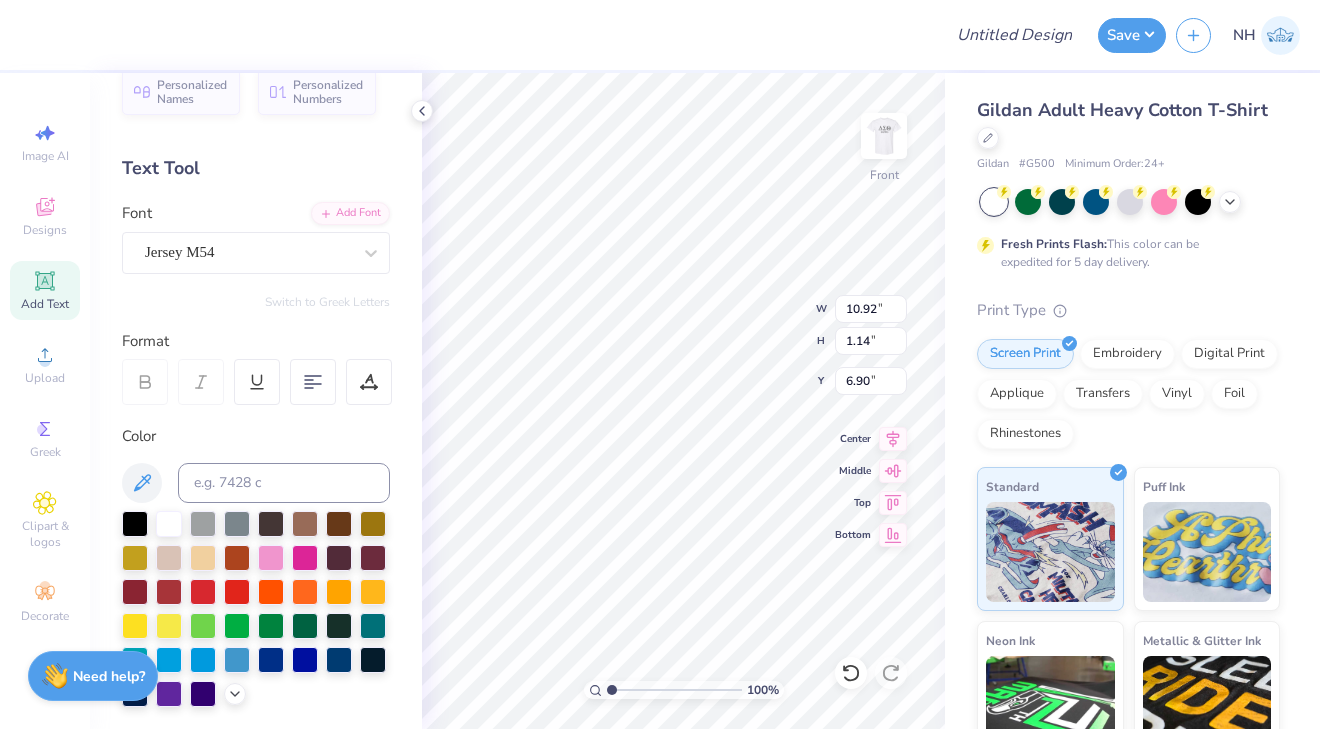 scroll, scrollTop: 0, scrollLeft: 1, axis: horizontal 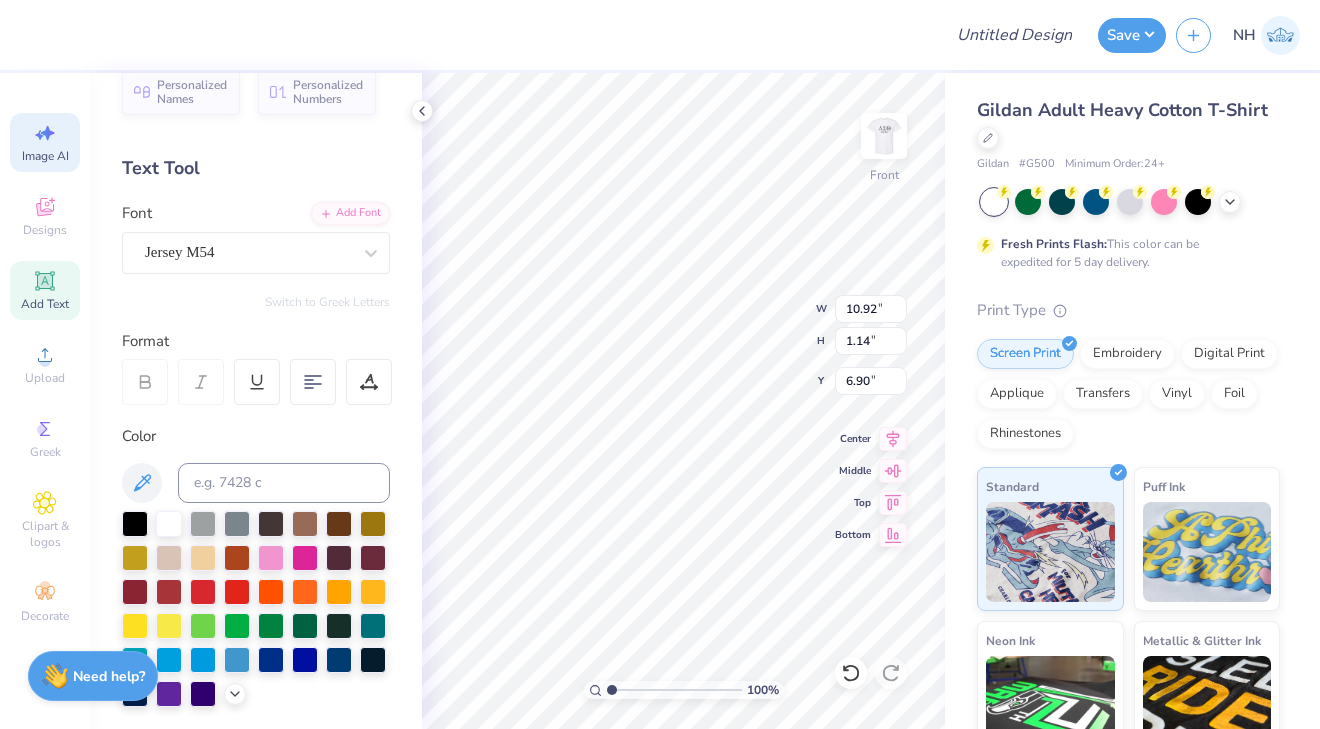 click 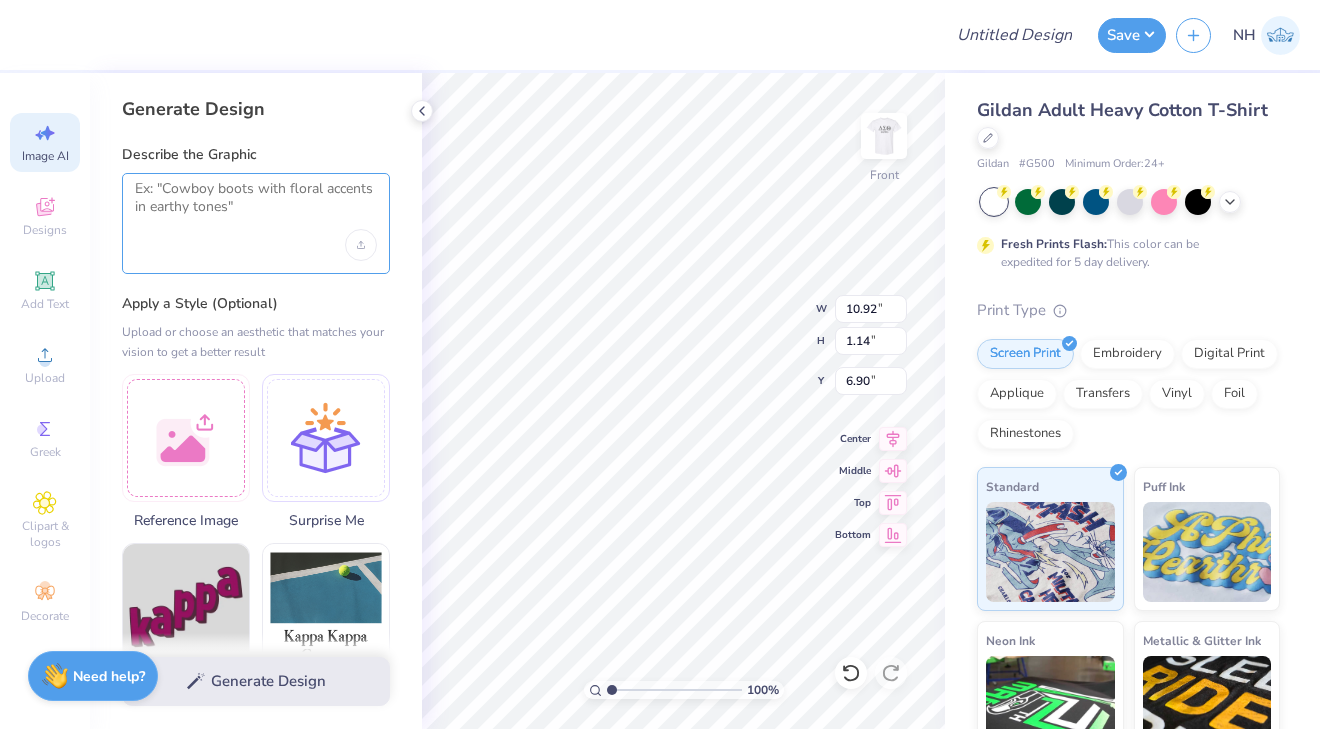 click at bounding box center [256, 205] 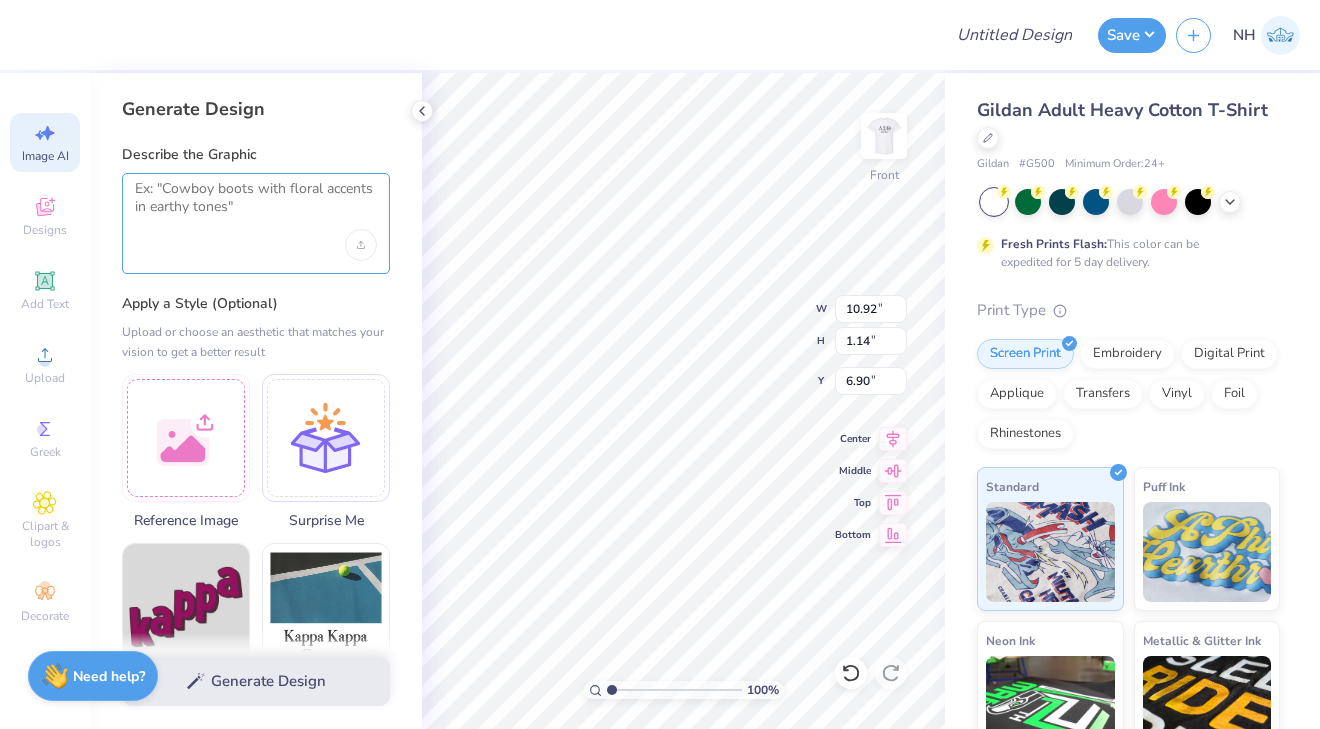paste on "DST Charity Bash" 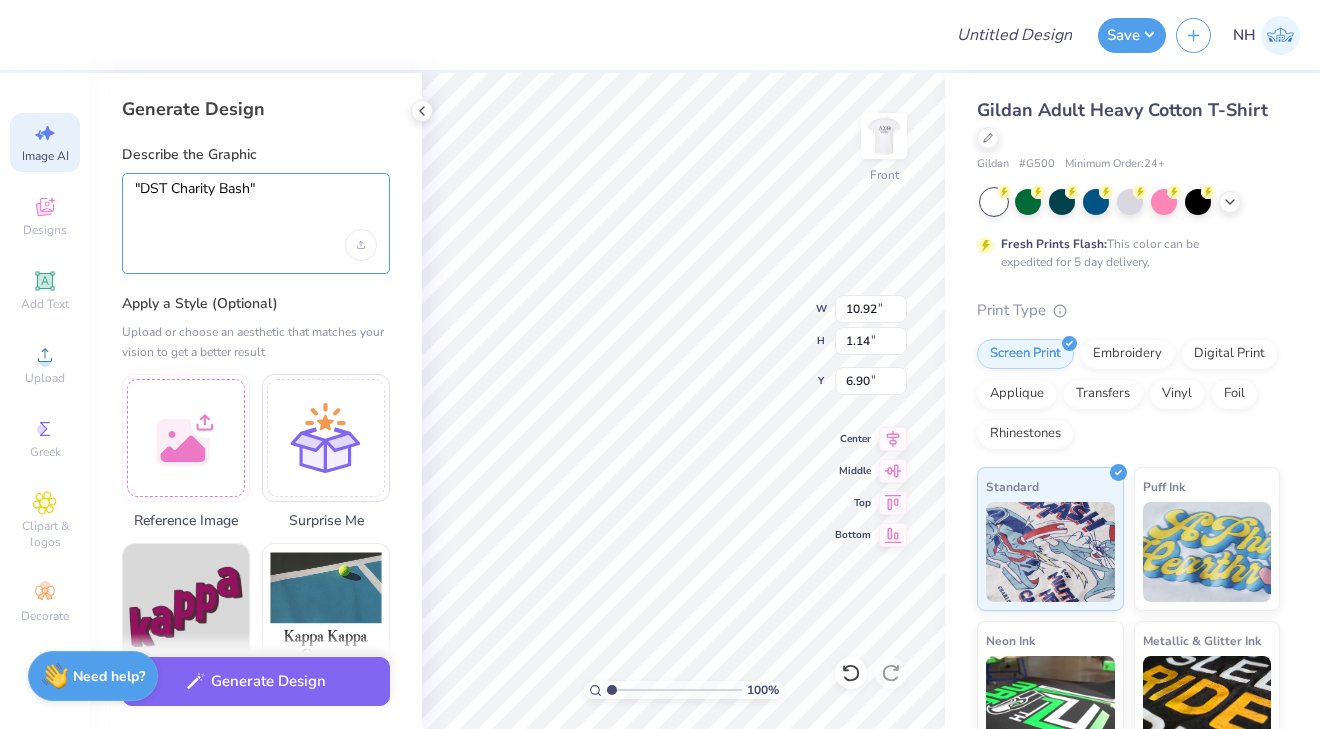 click on "DST Charity Bash"" at bounding box center [256, 205] 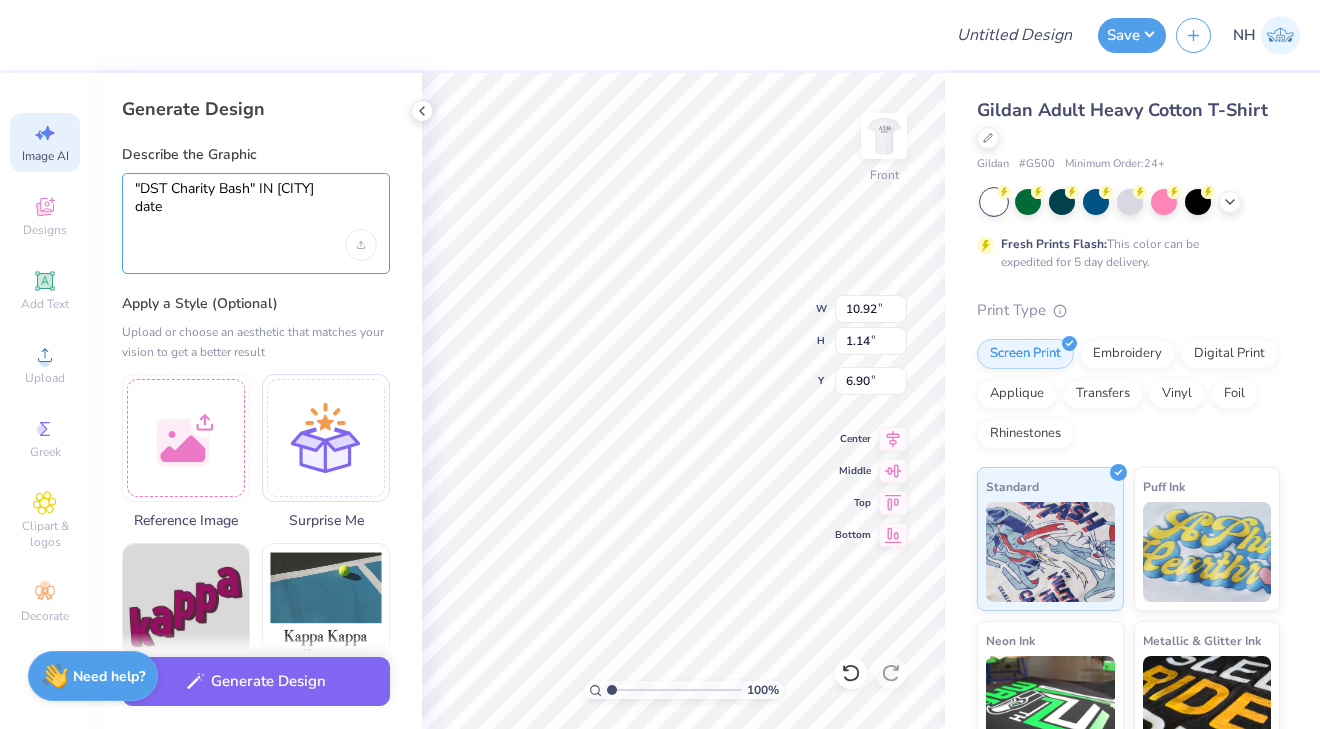 paste on "19-01-2022" 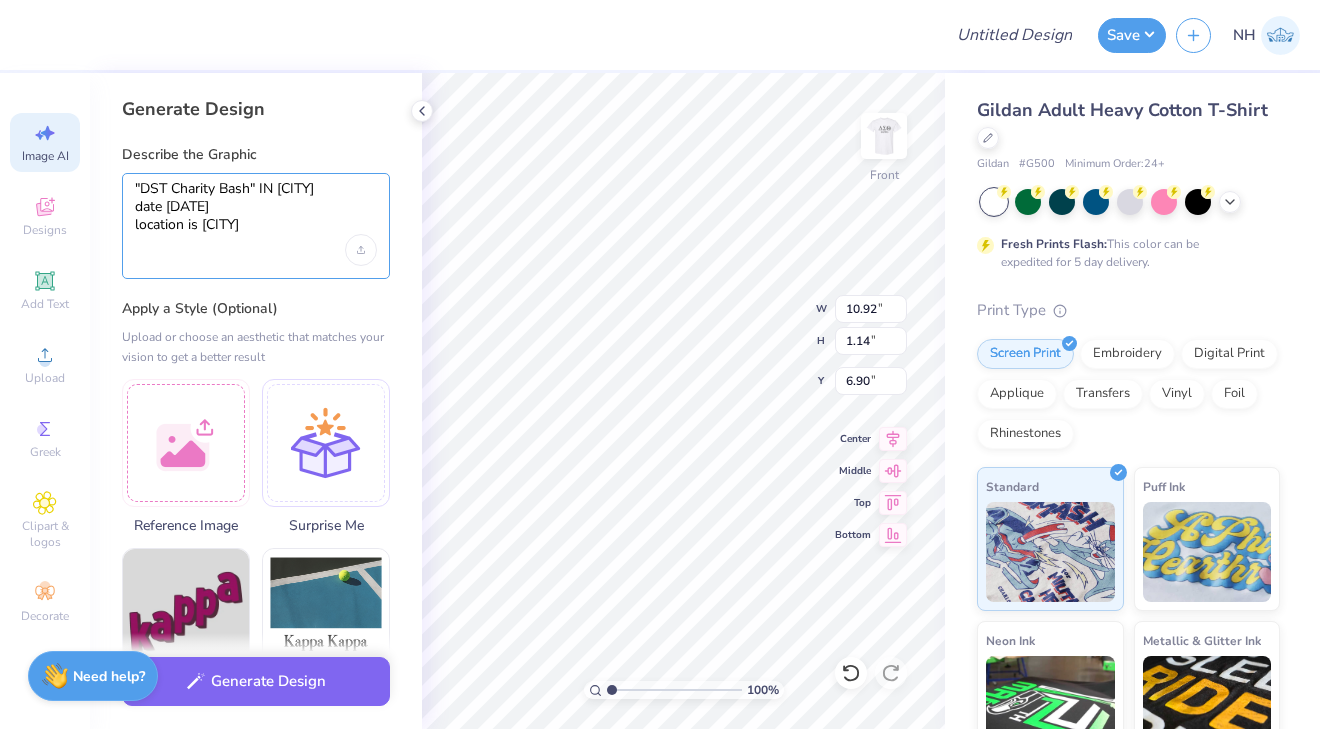 click on ""DST Charity Bash" IN BLACK
date 19-01-2022
location is new york" at bounding box center [256, 207] 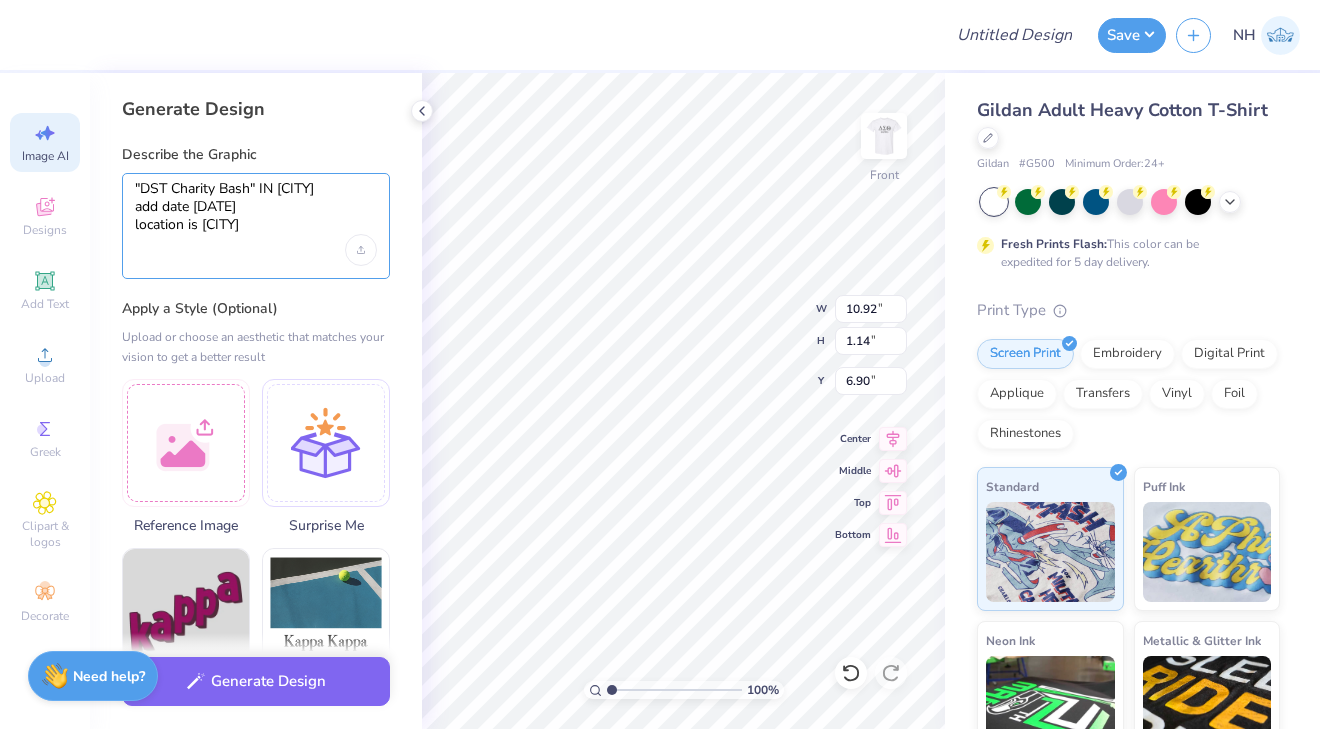 click on ""DST Charity Bash" IN BLACK
add date 19-01-2022
location is new york" at bounding box center (256, 207) 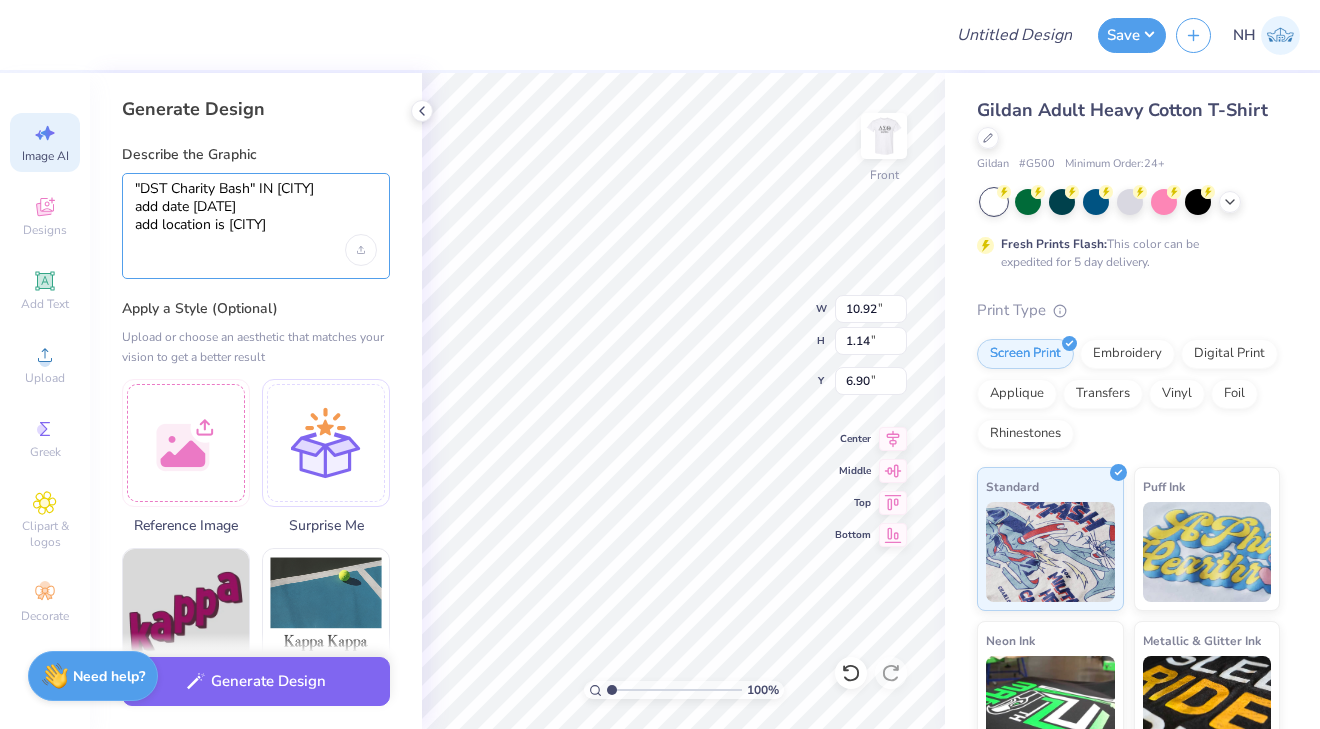 click on ""DST Charity Bash" IN BLACK
add date 19-01-2022
add location is new york" at bounding box center (256, 207) 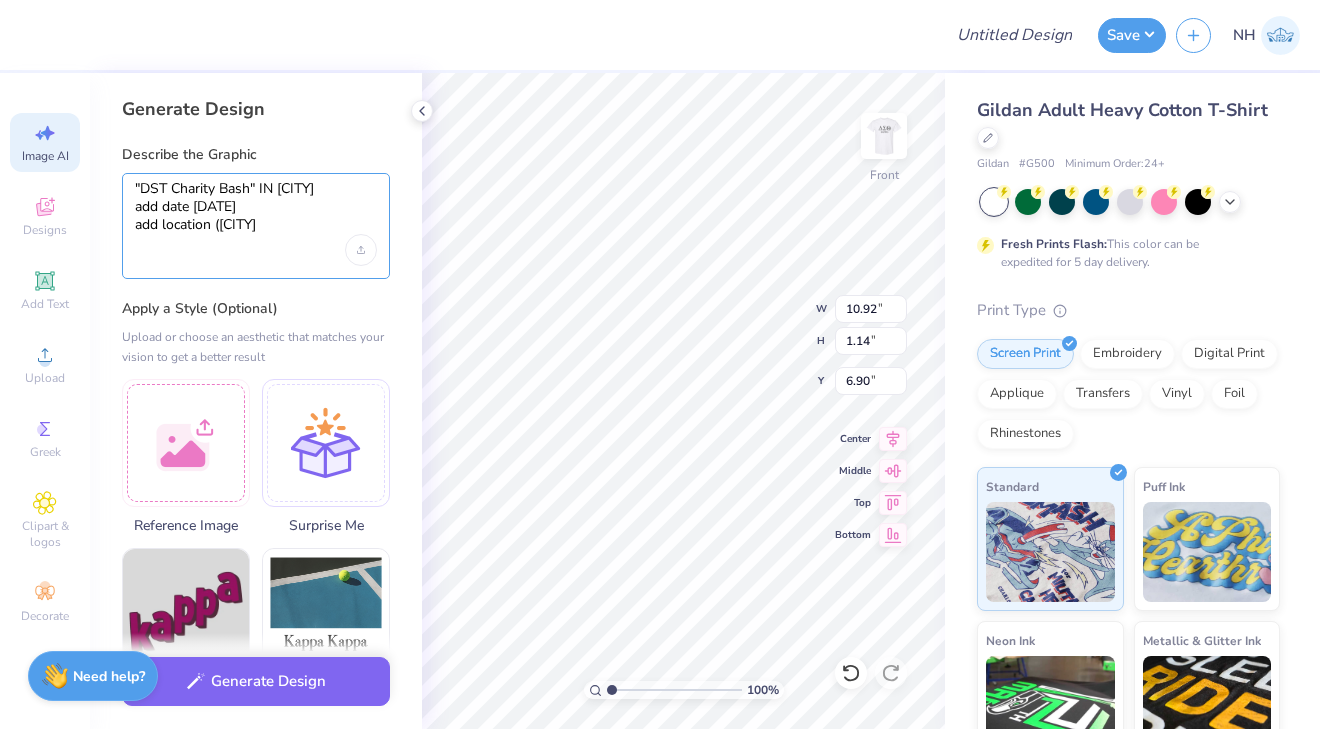 click on ""DST Charity Bash" IN BLACK
add date 19-01-2022
add location (new york" at bounding box center [256, 207] 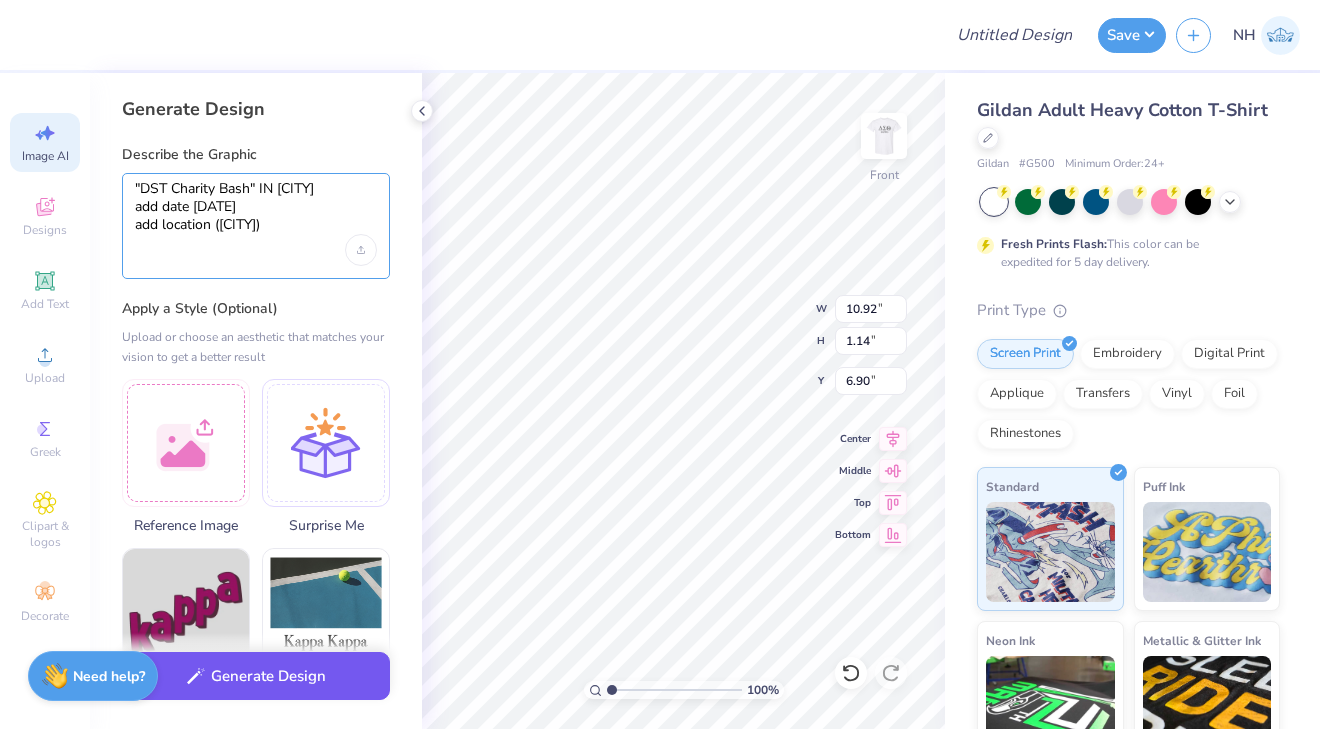 type on ""DST Charity Bash" IN BLACK
add date [DATE]
add location ([CITY])" 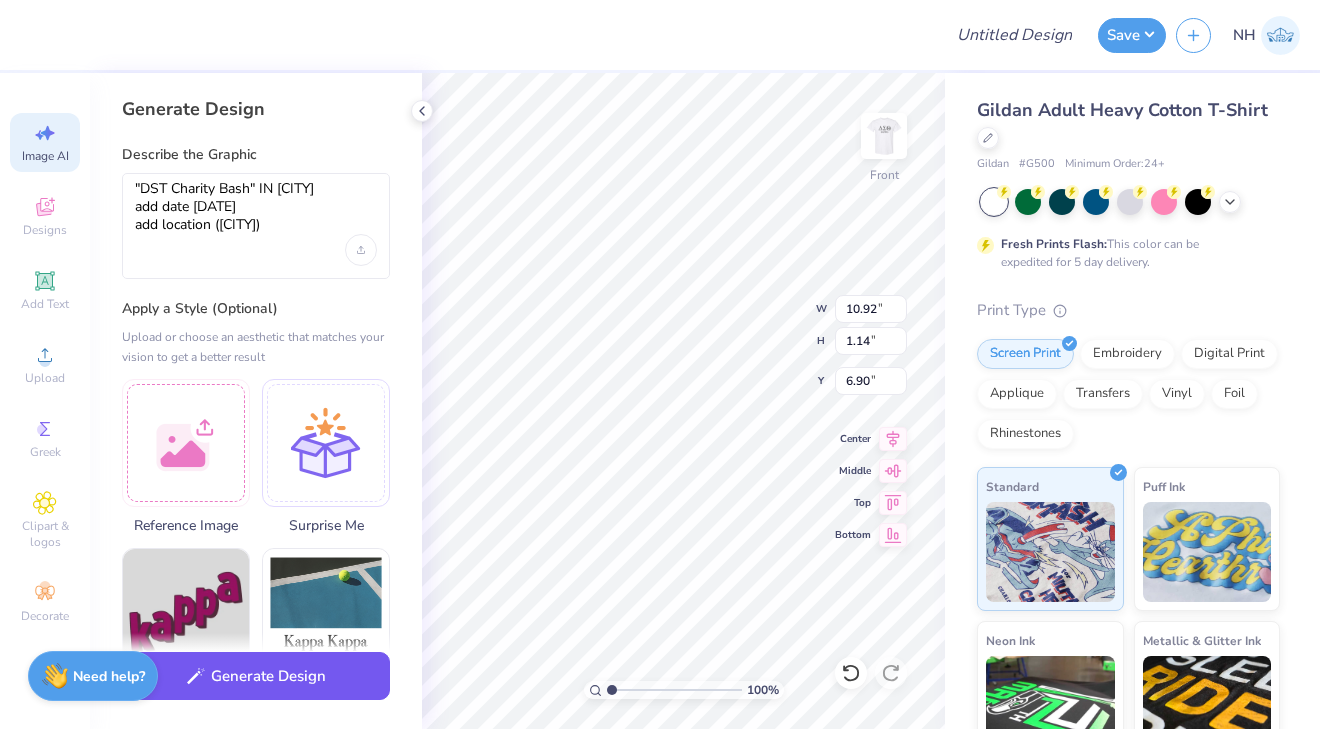 click on "Generate Design" at bounding box center (256, 676) 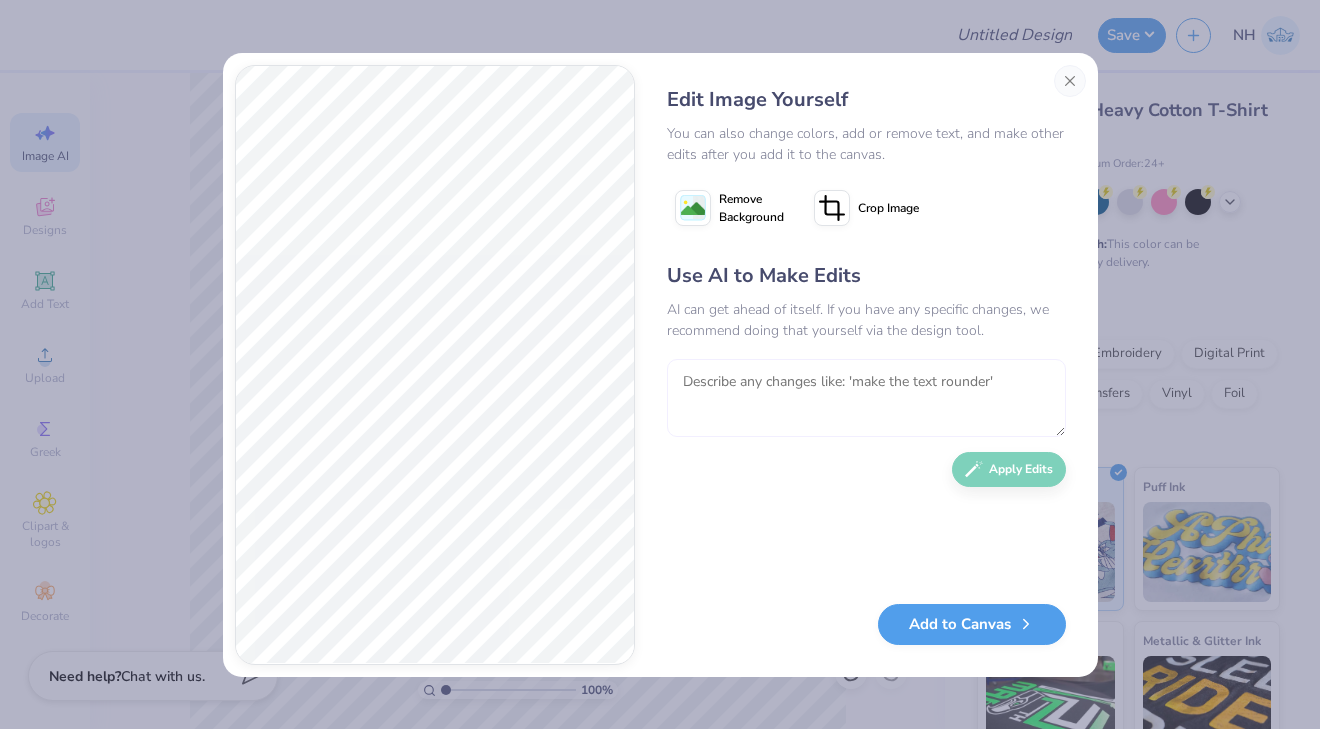 click at bounding box center (866, 398) 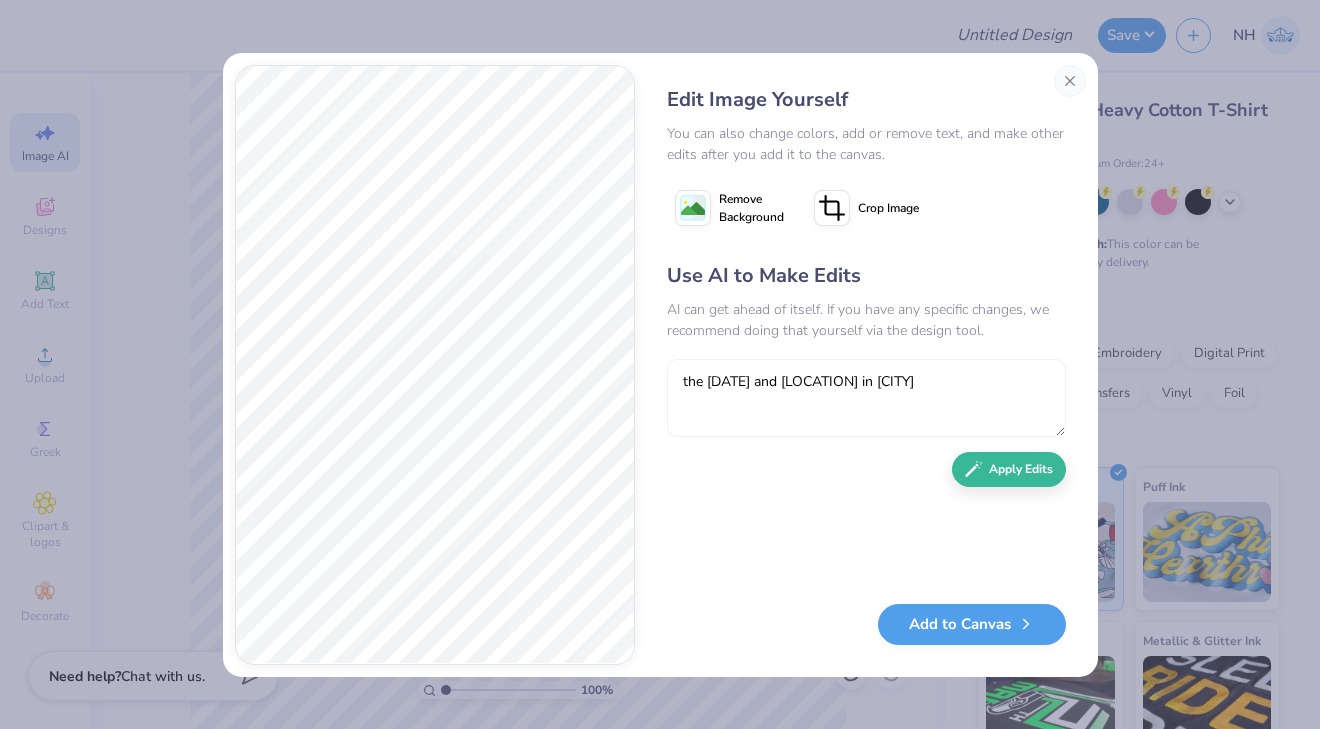 type on "the date and location in blue color" 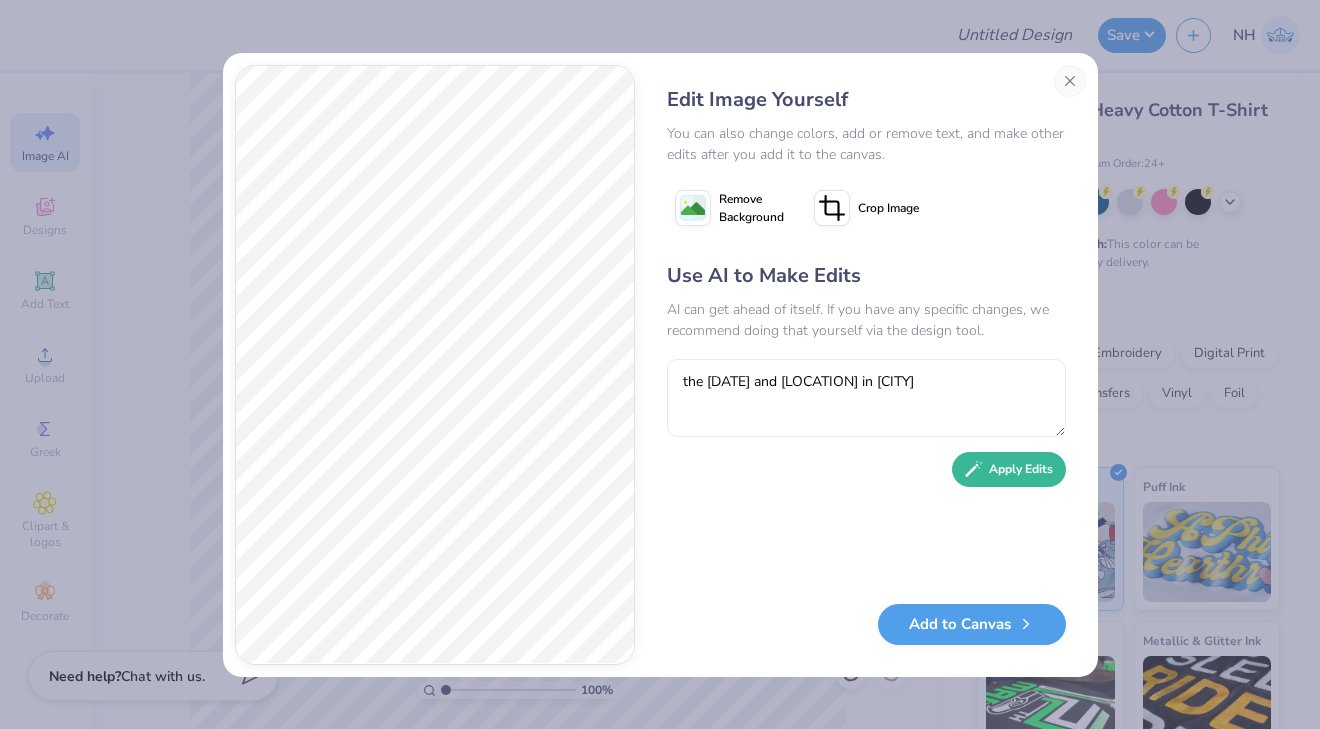 click 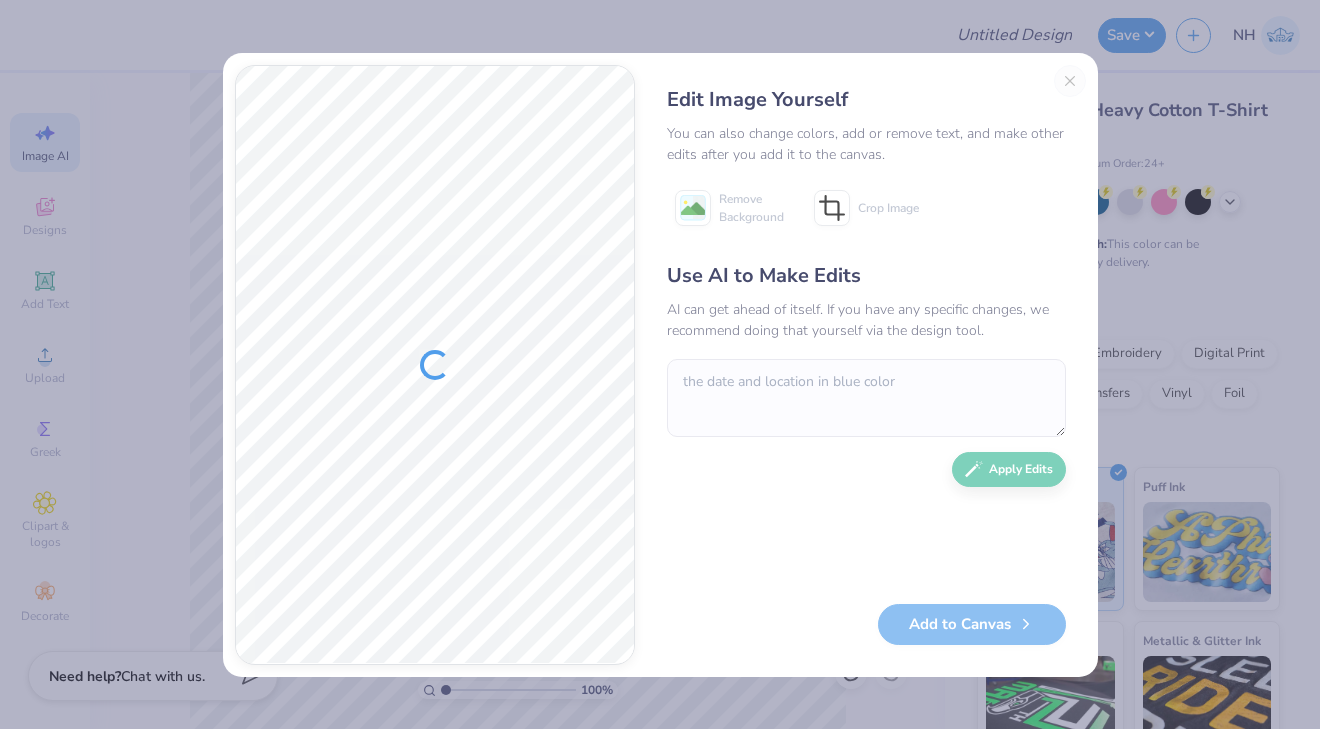 scroll, scrollTop: 0, scrollLeft: 0, axis: both 